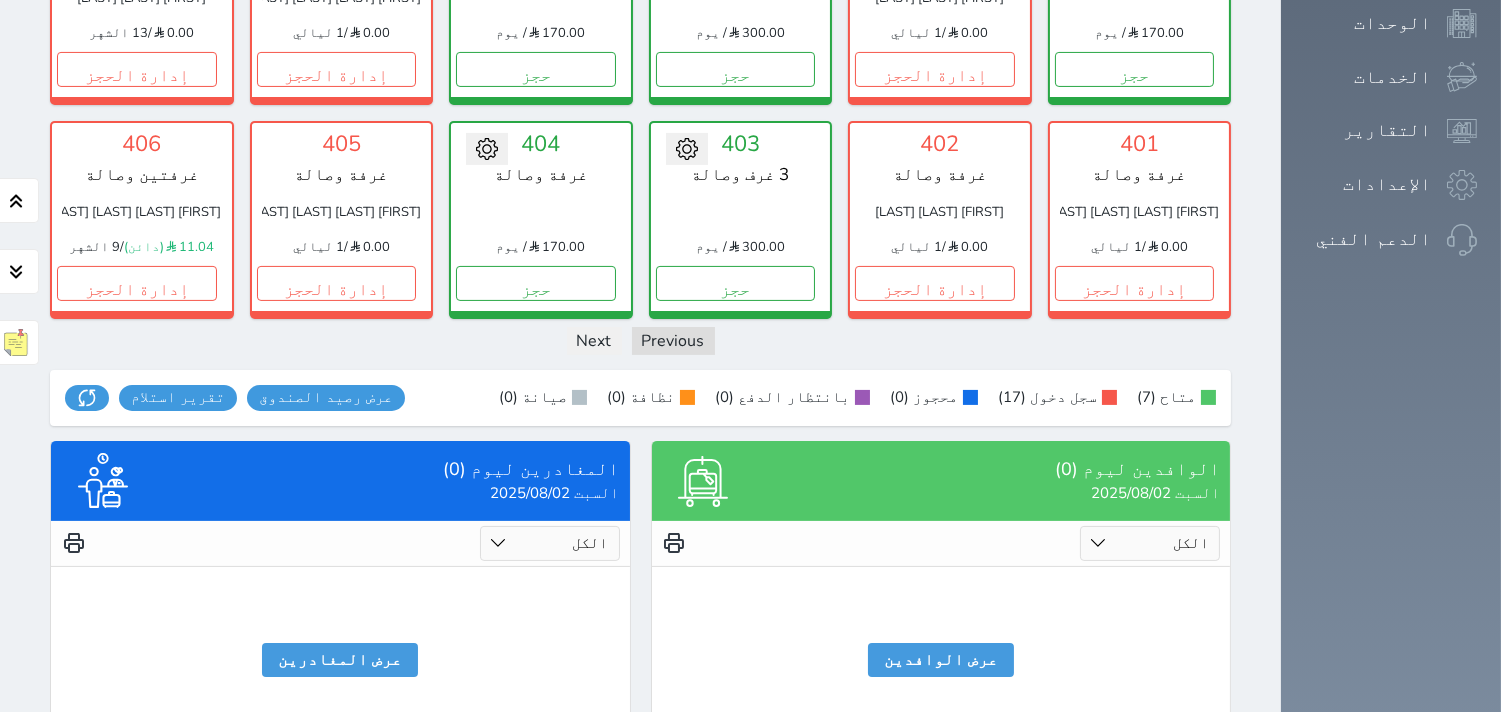 scroll, scrollTop: 844, scrollLeft: 0, axis: vertical 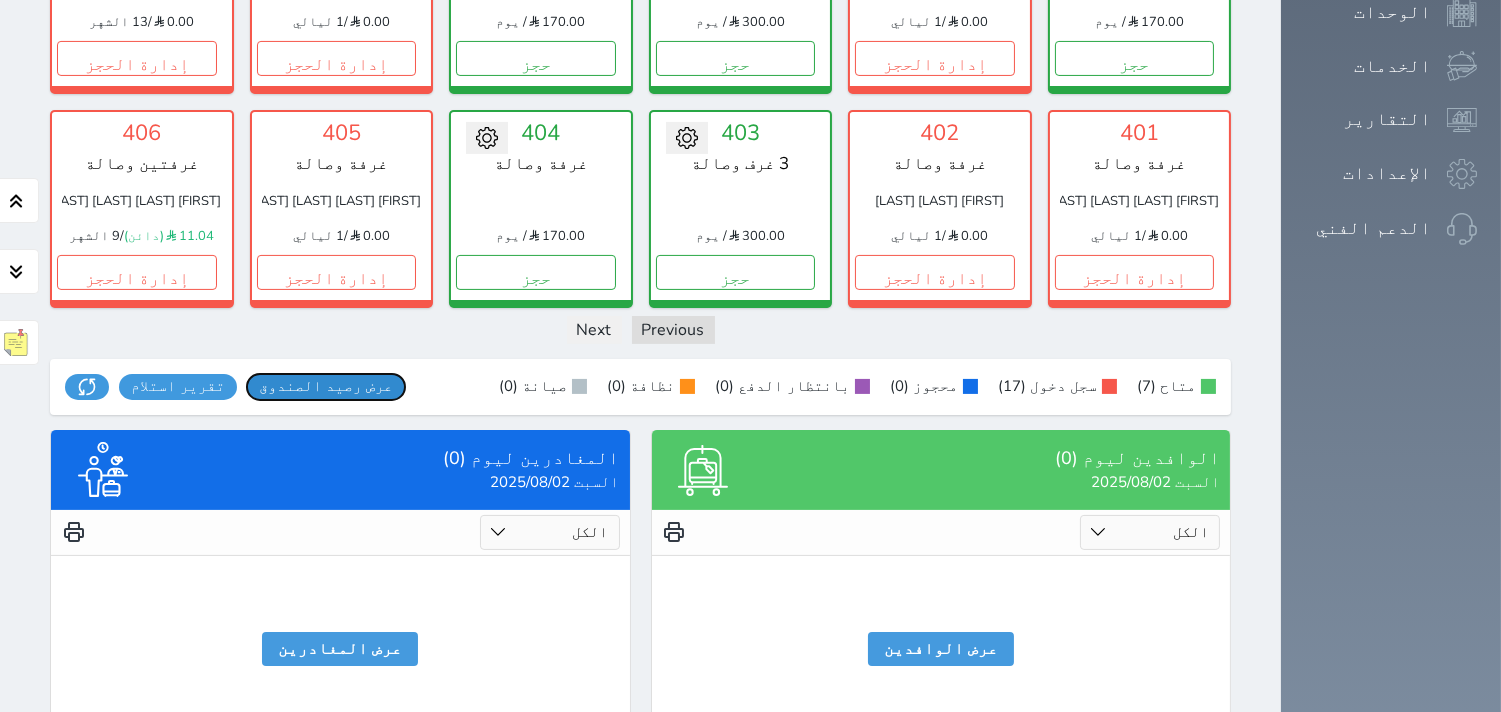 click on "عرض رصيد الصندوق" at bounding box center [326, 386] 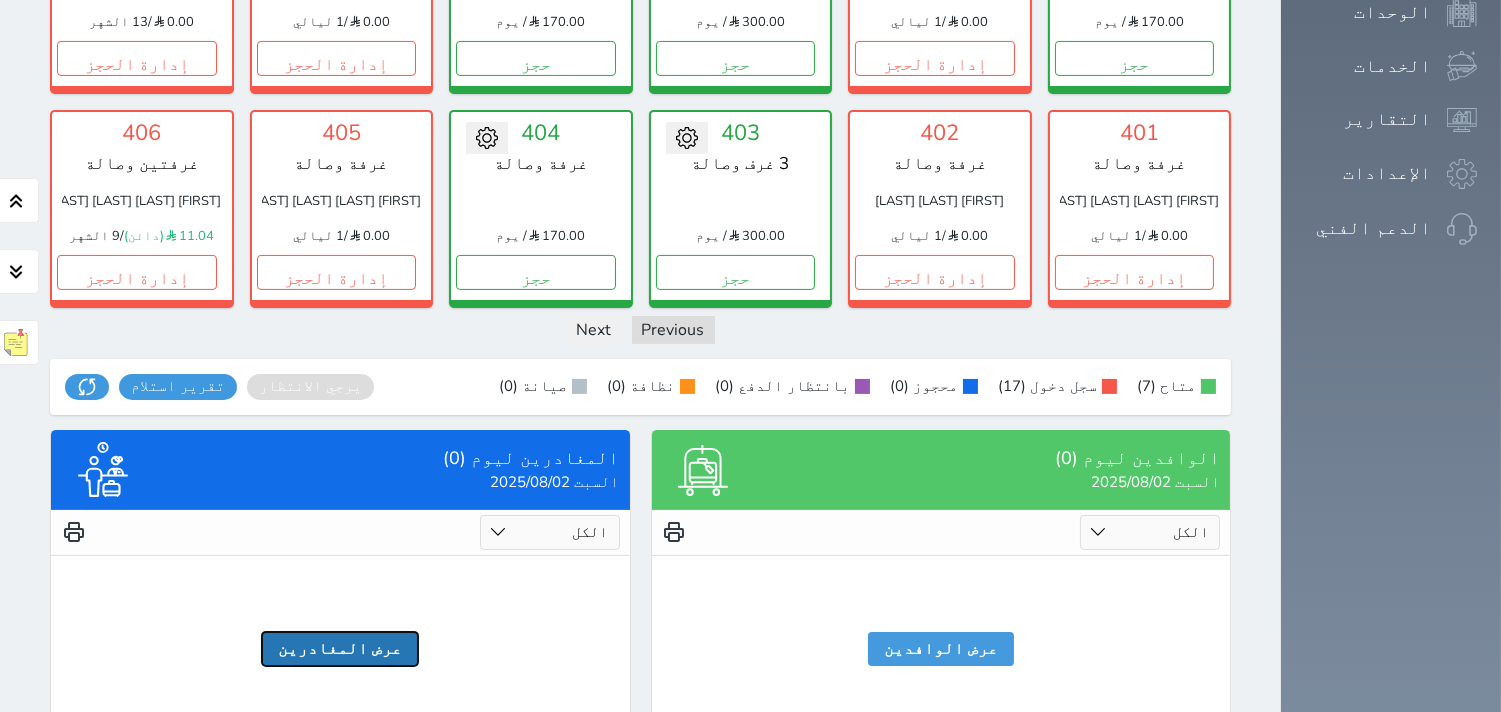 click on "عرض المغادرين" at bounding box center (340, 649) 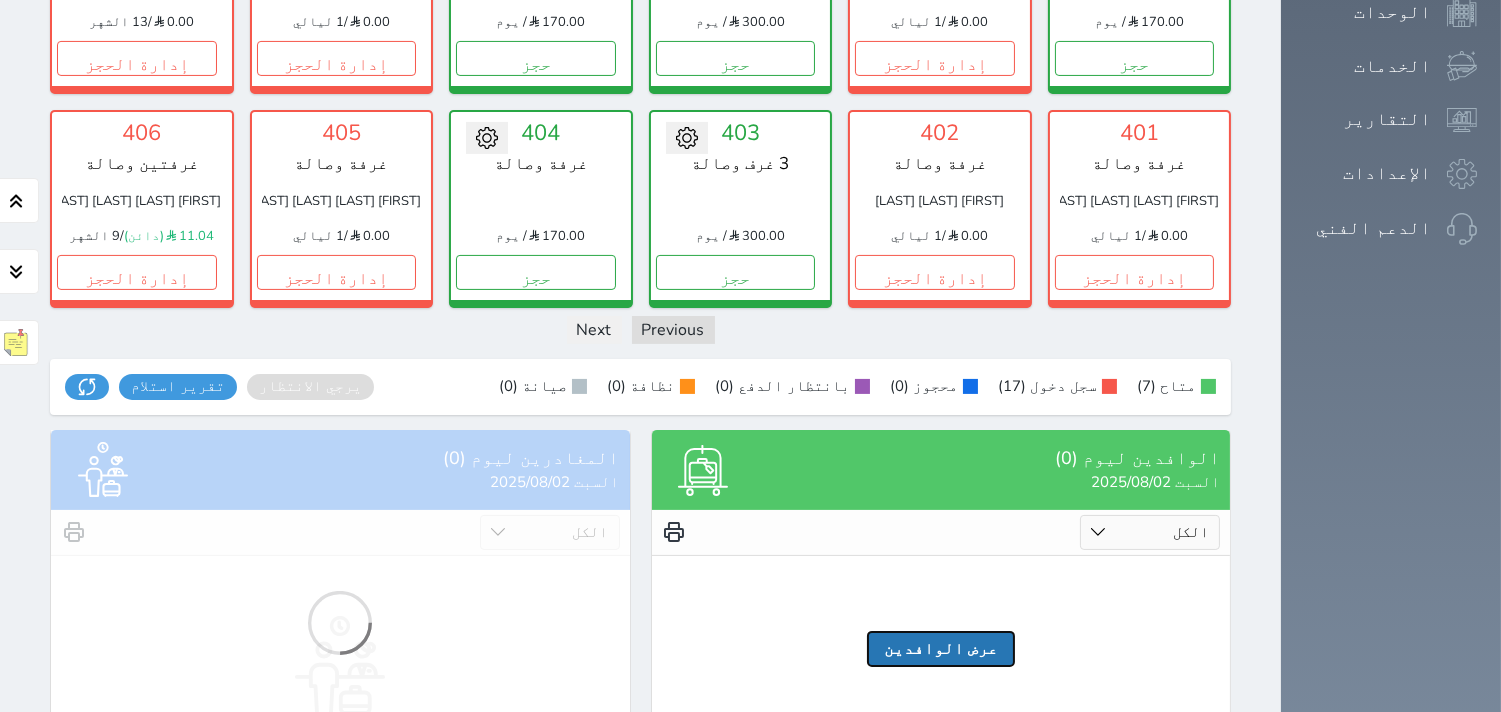 click on "عرض الوافدين" at bounding box center (941, 649) 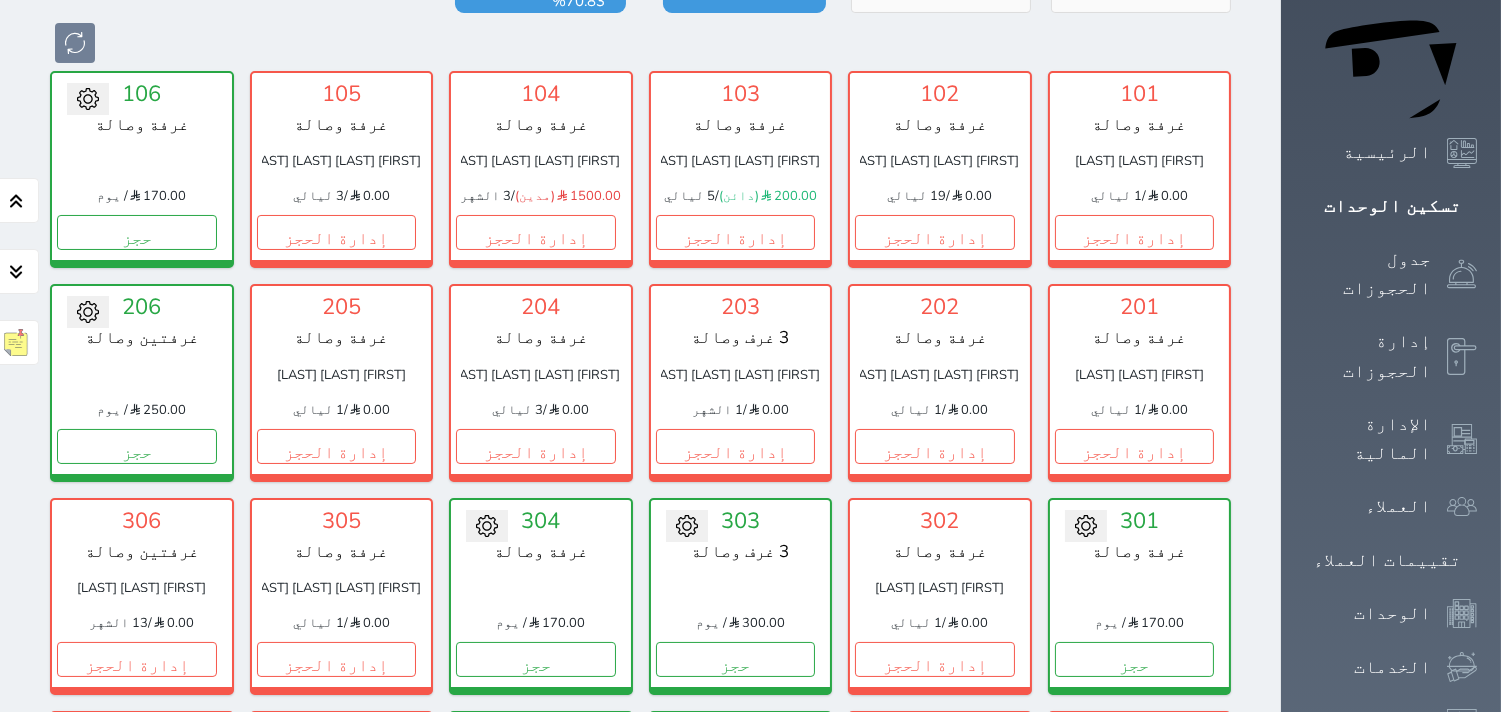 scroll, scrollTop: 15, scrollLeft: 0, axis: vertical 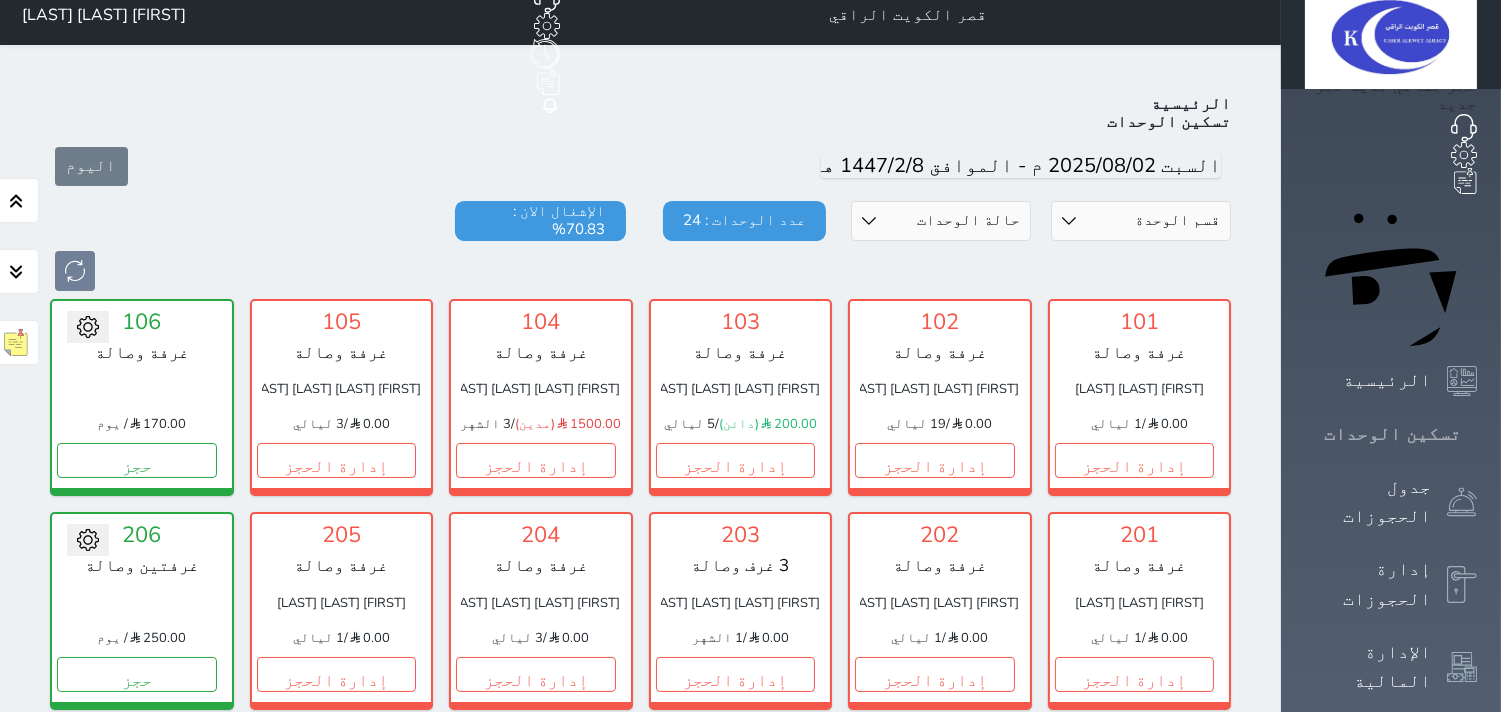 click at bounding box center [1477, 434] 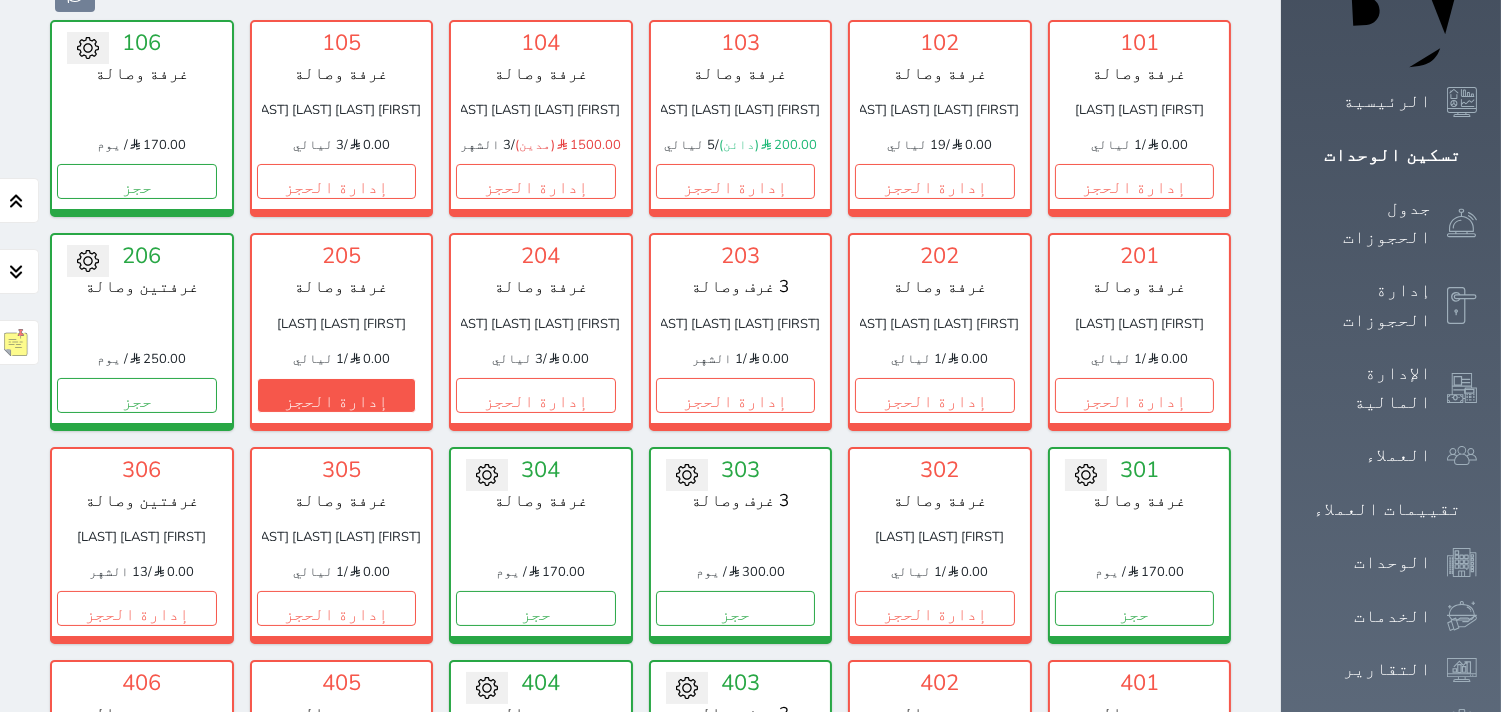 scroll, scrollTop: 348, scrollLeft: 0, axis: vertical 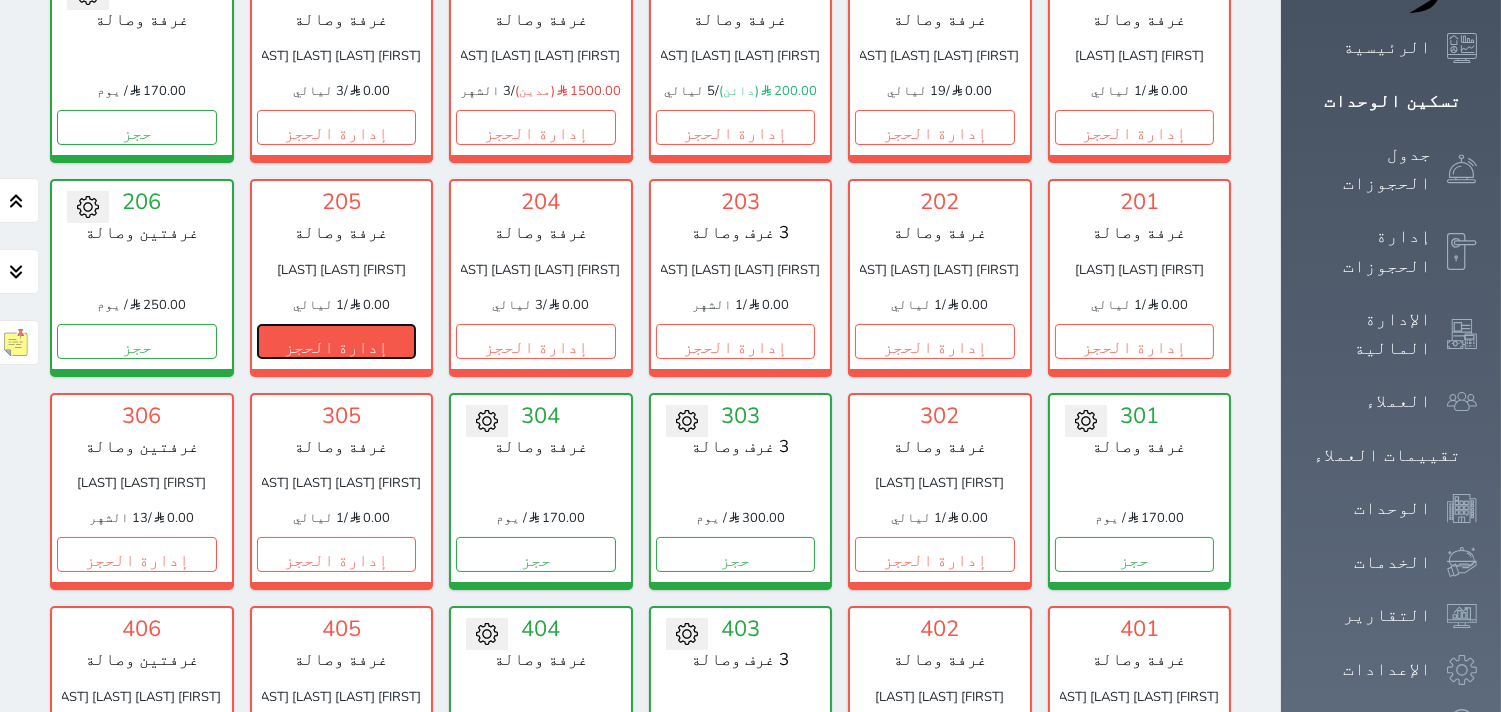 click on "إدارة الحجز" at bounding box center [337, 341] 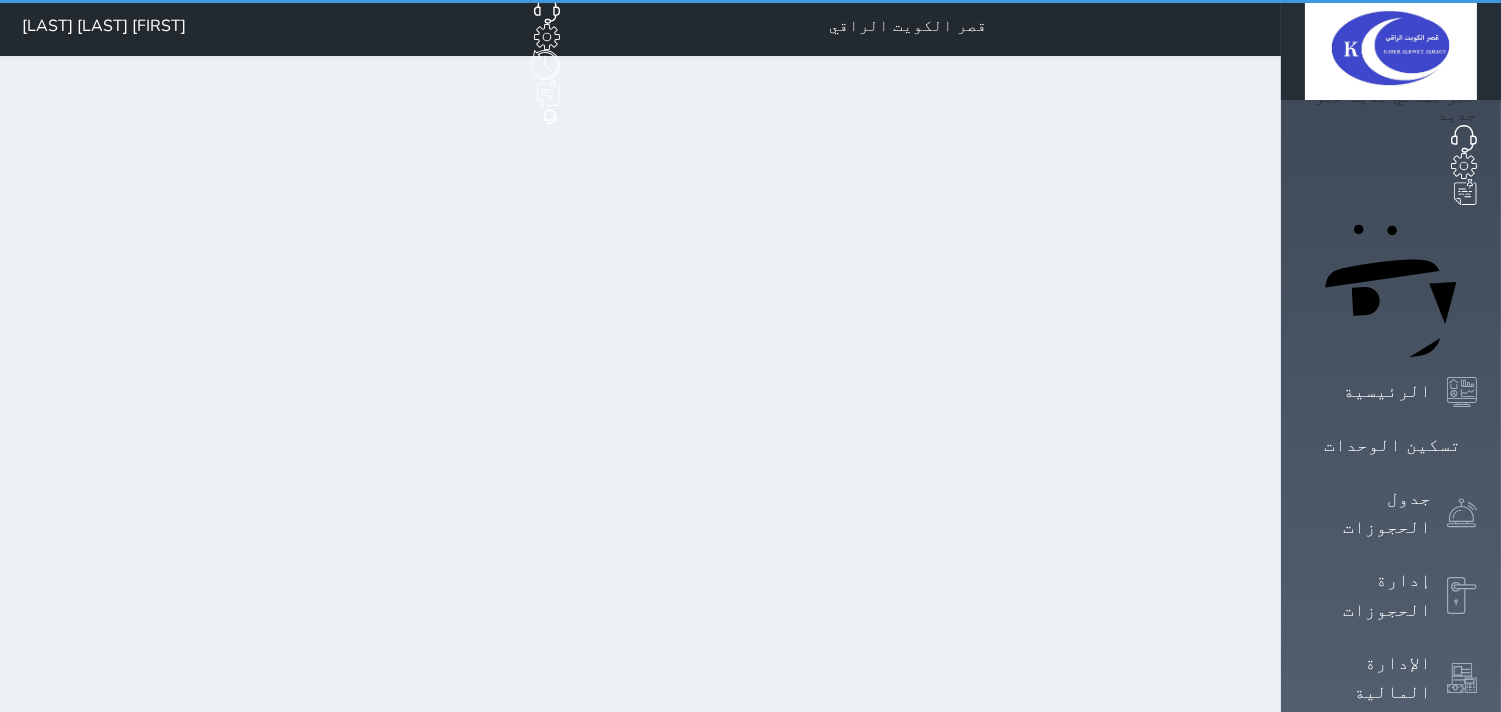 scroll, scrollTop: 0, scrollLeft: 0, axis: both 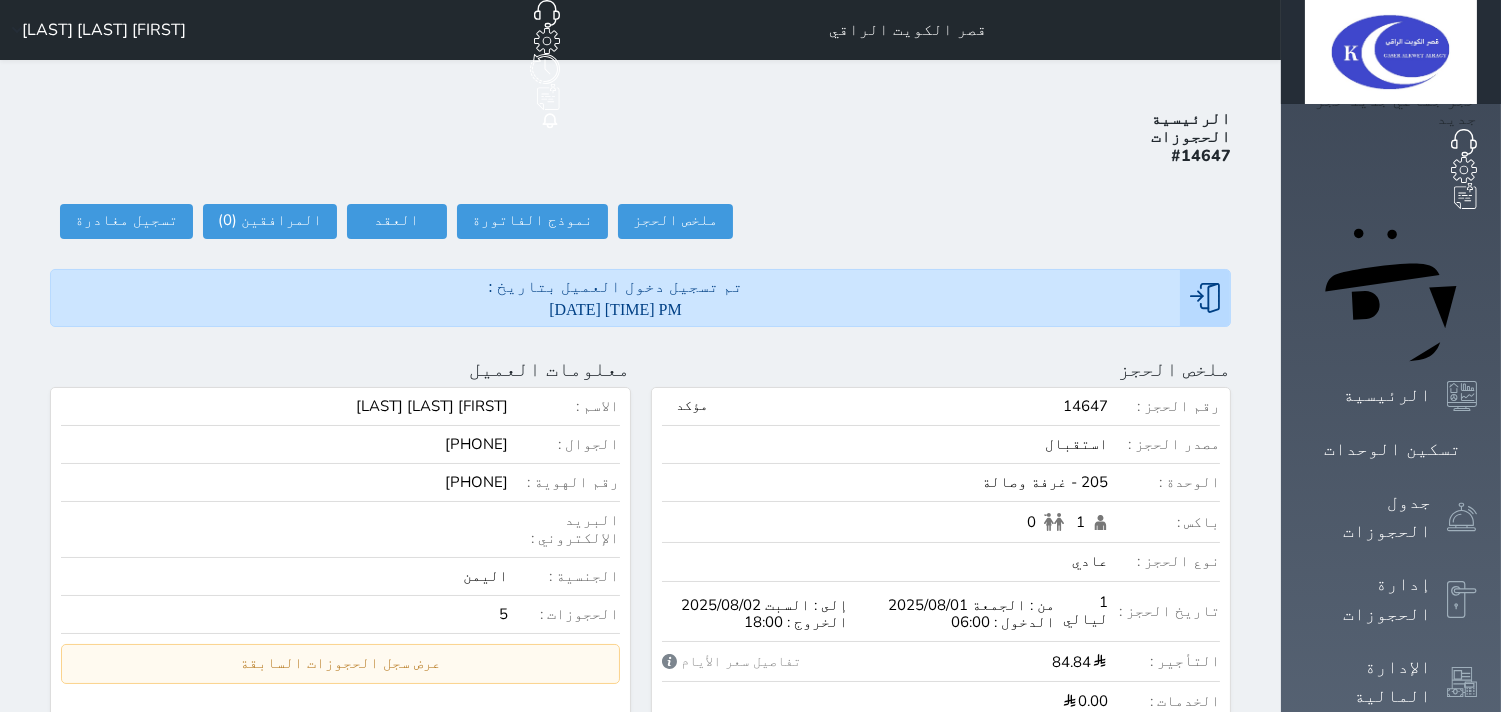 select 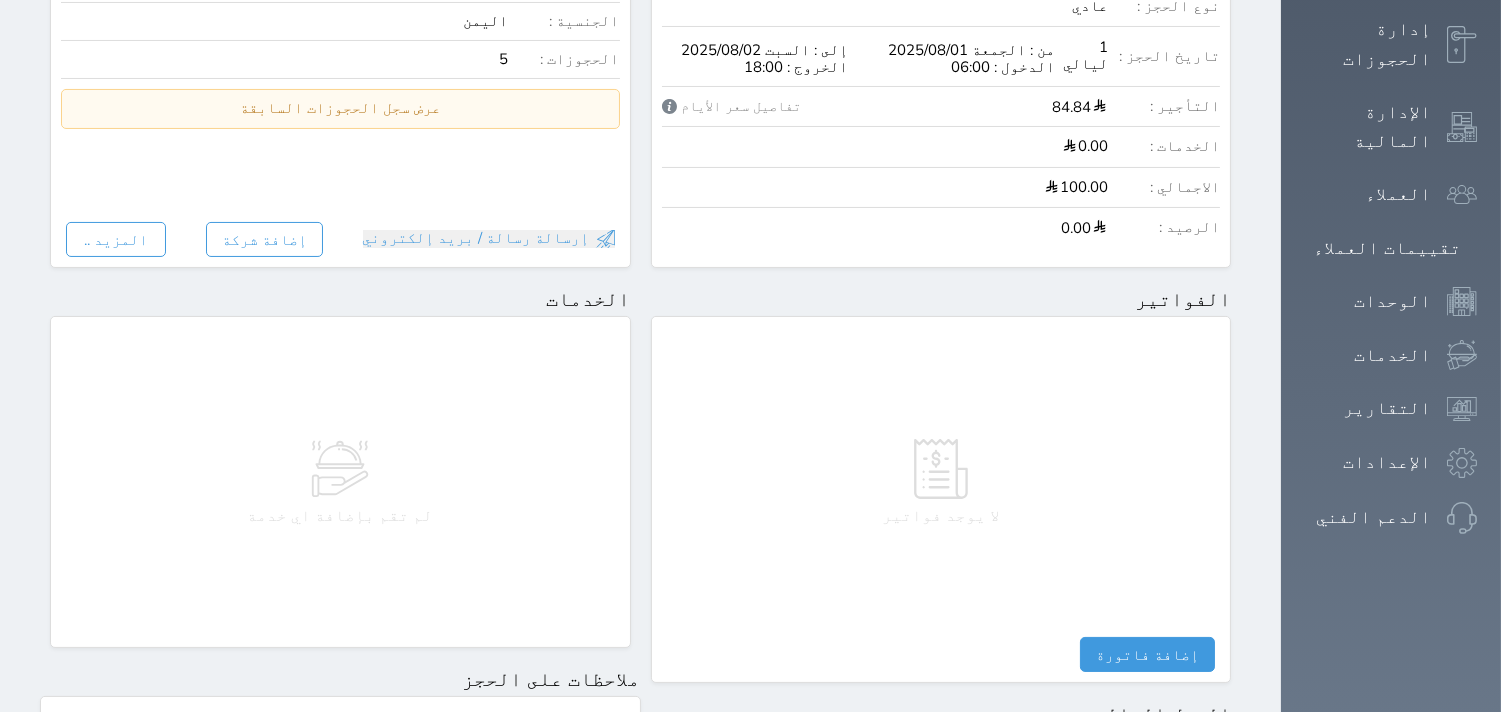 scroll, scrollTop: 1000, scrollLeft: 0, axis: vertical 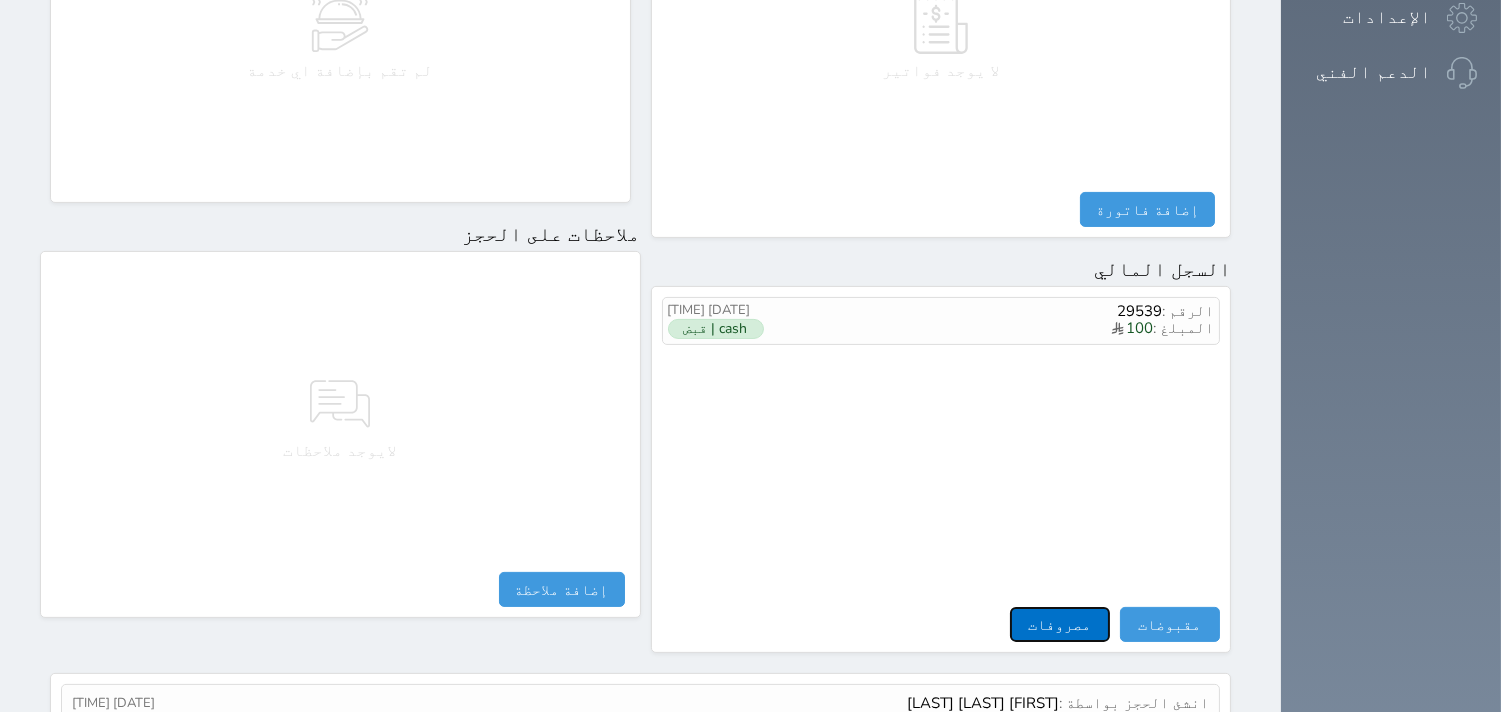 click on "مصروفات" at bounding box center [1060, 624] 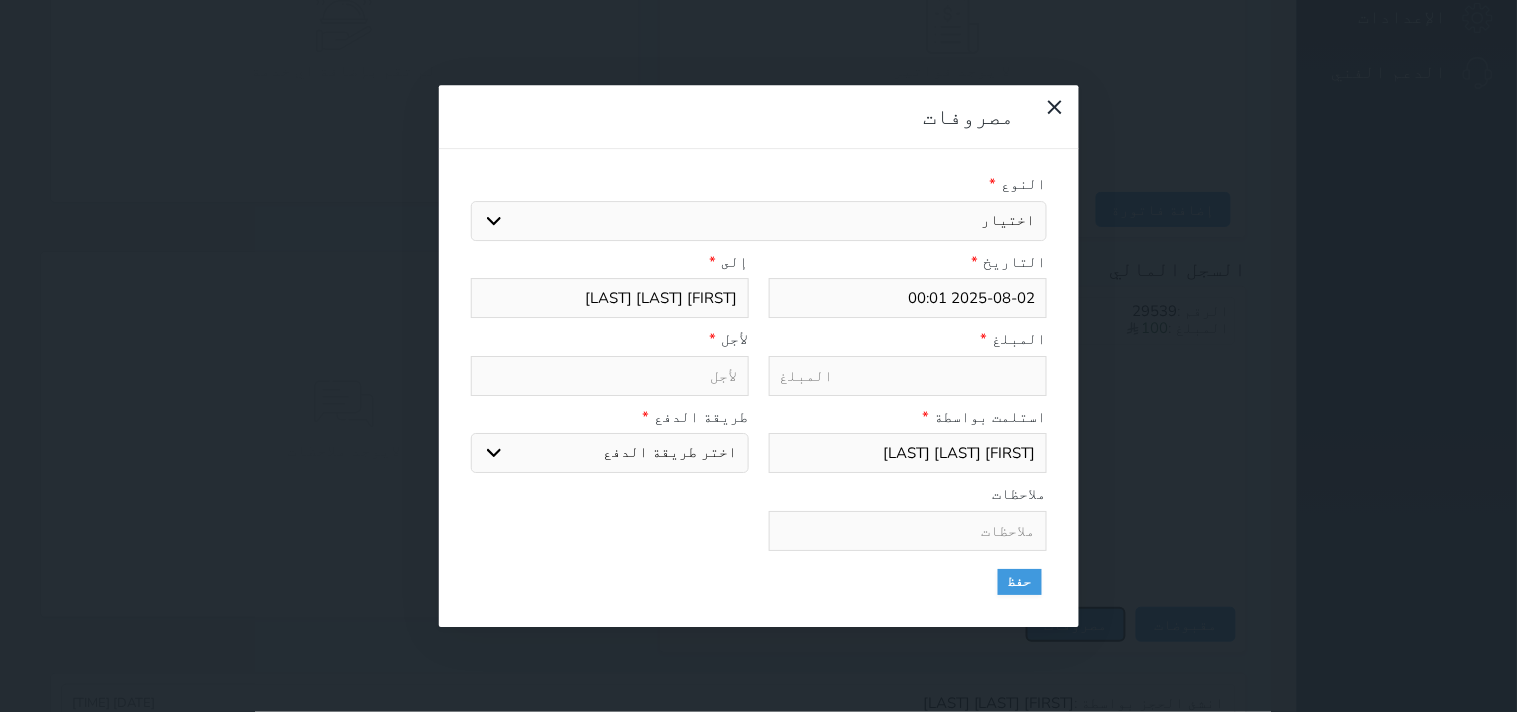 select 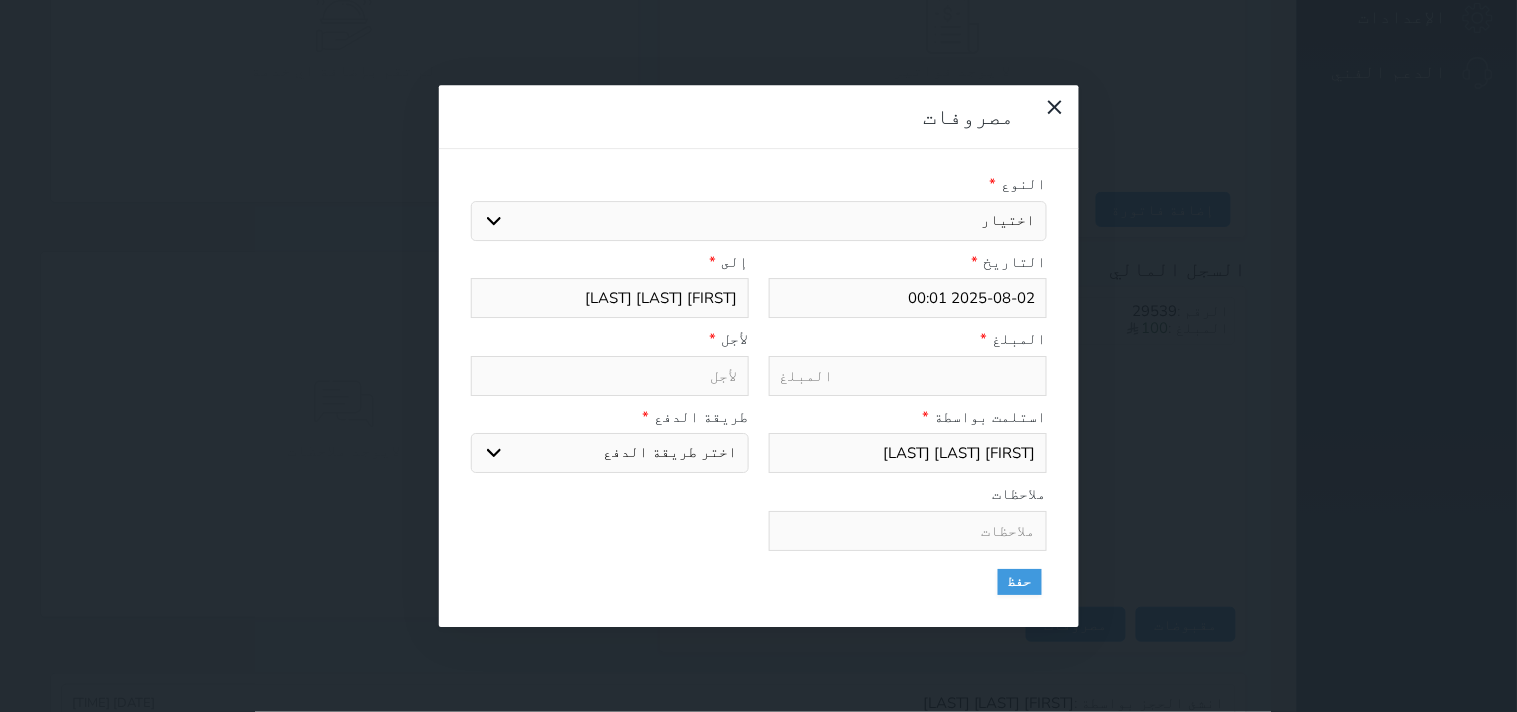 click on "اختيار مرتجع إيجار رواتب صيانة مصروفات عامة استرجاع تامين استرجاع العربون الضريبه وبلدي" at bounding box center [759, 221] 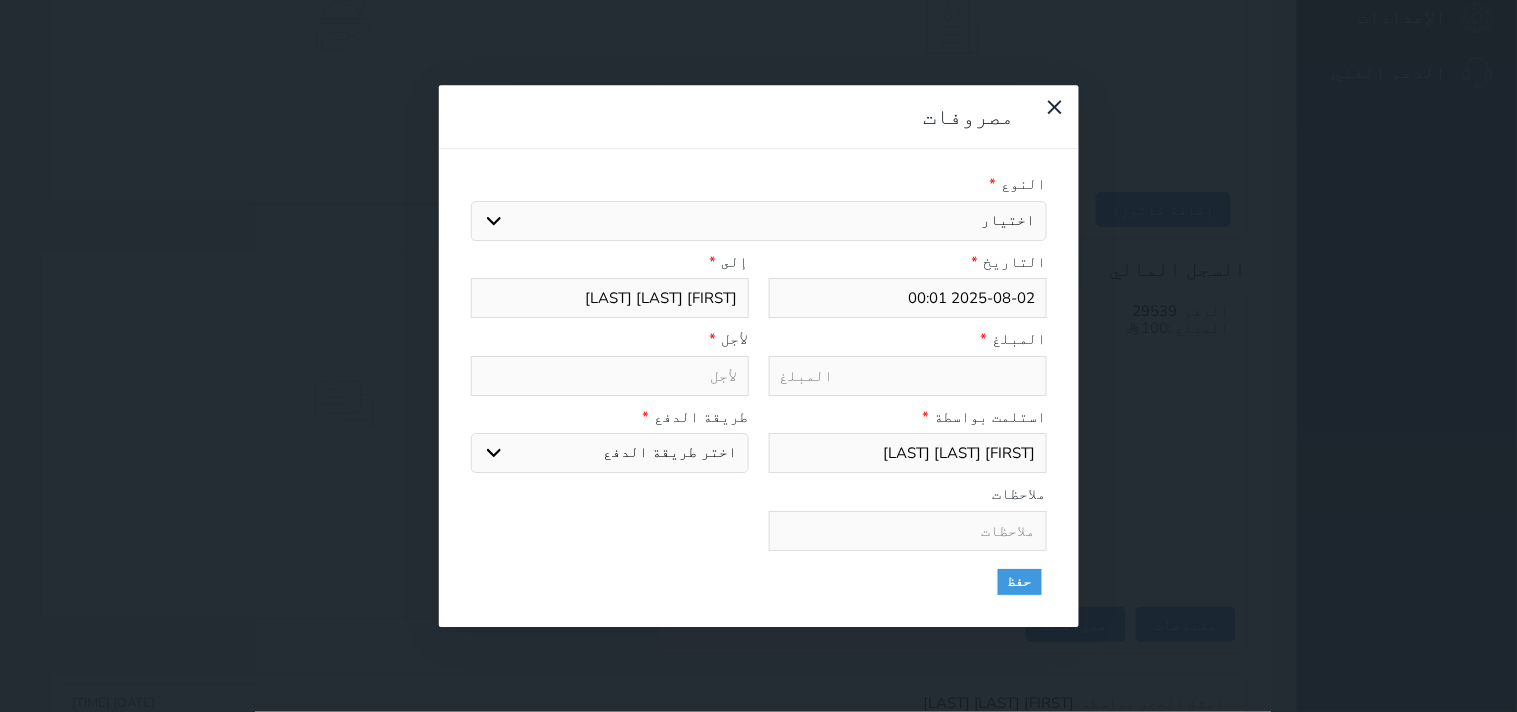 select on "28441" 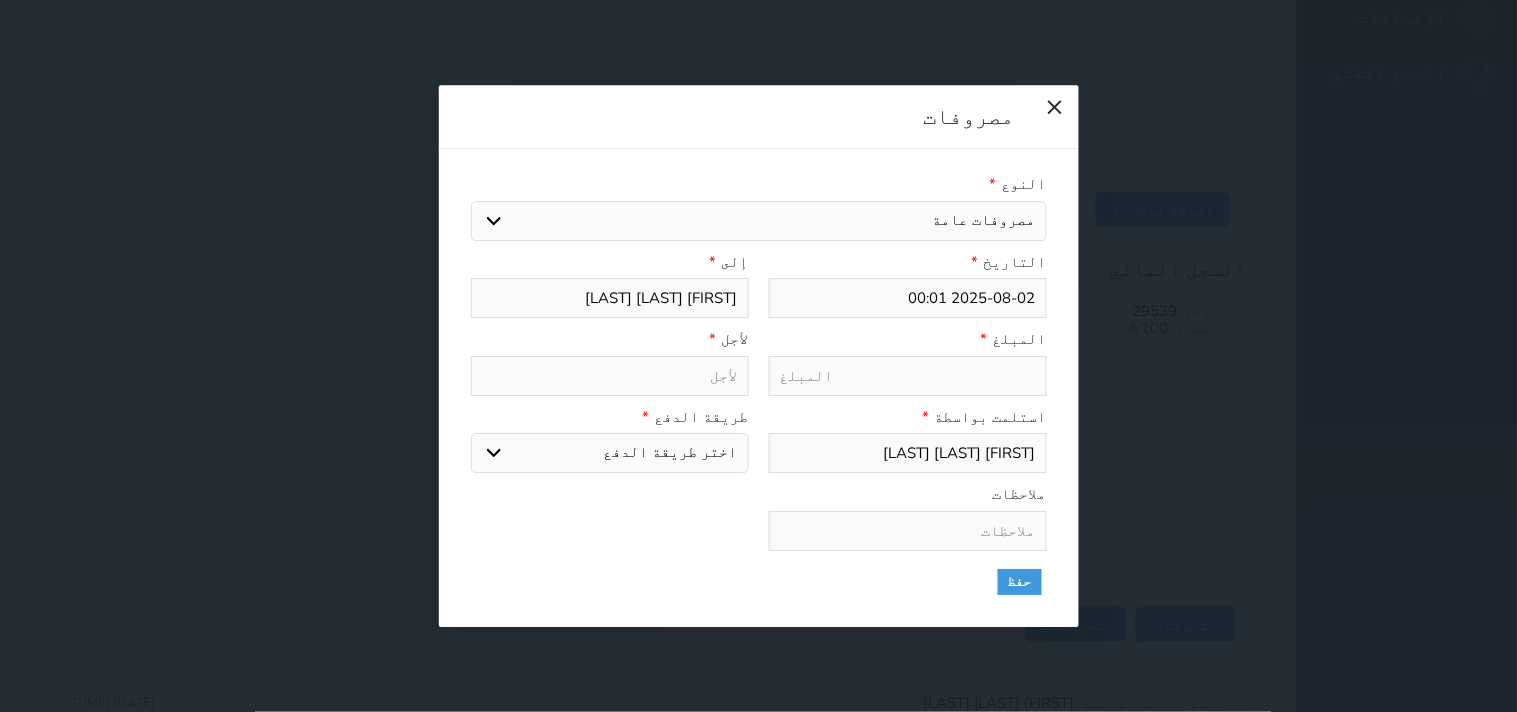 click on "اختيار مرتجع إيجار رواتب صيانة مصروفات عامة استرجاع تامين استرجاع العربون الضريبه وبلدي" at bounding box center [759, 221] 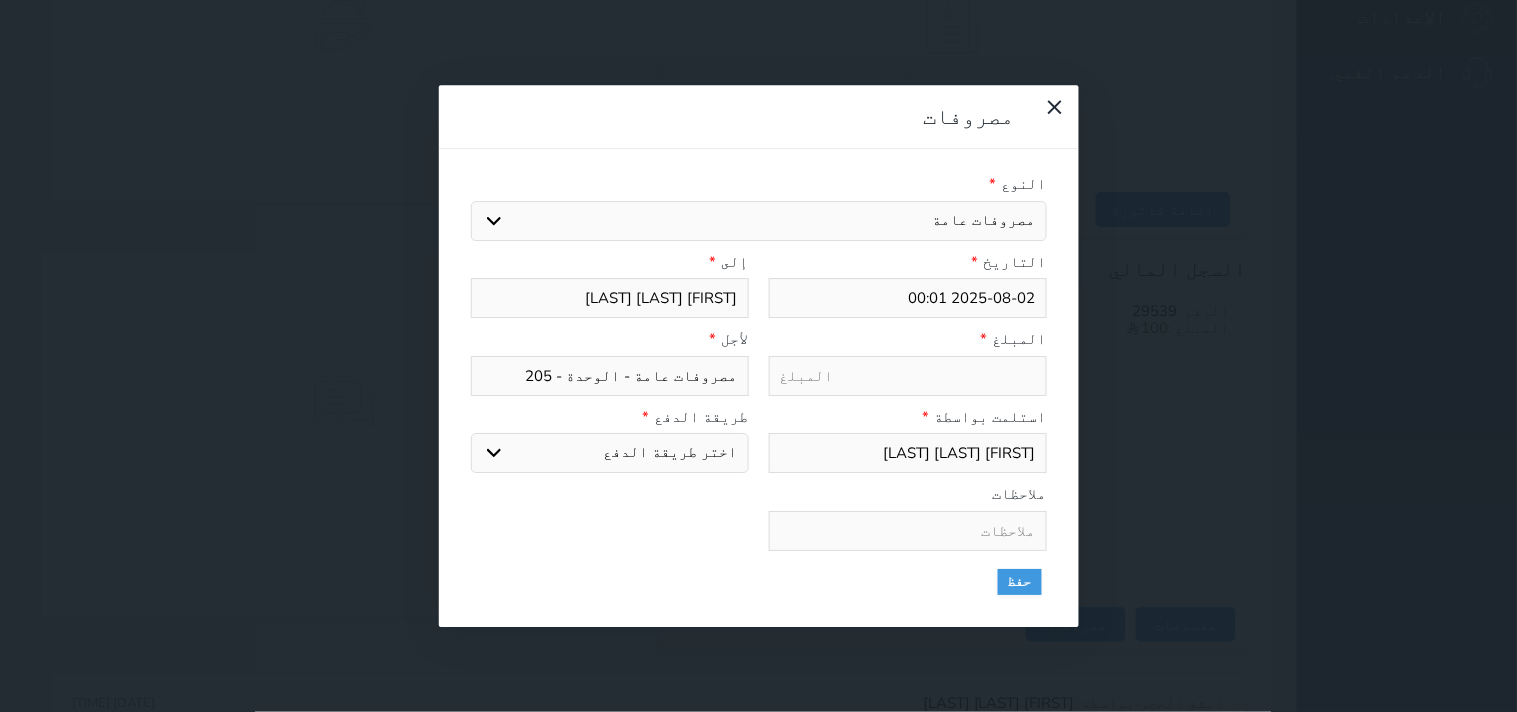 click on "المبلغ *     لأجل *   مصروفات عامة - الوحدة - 205" at bounding box center (759, 367) 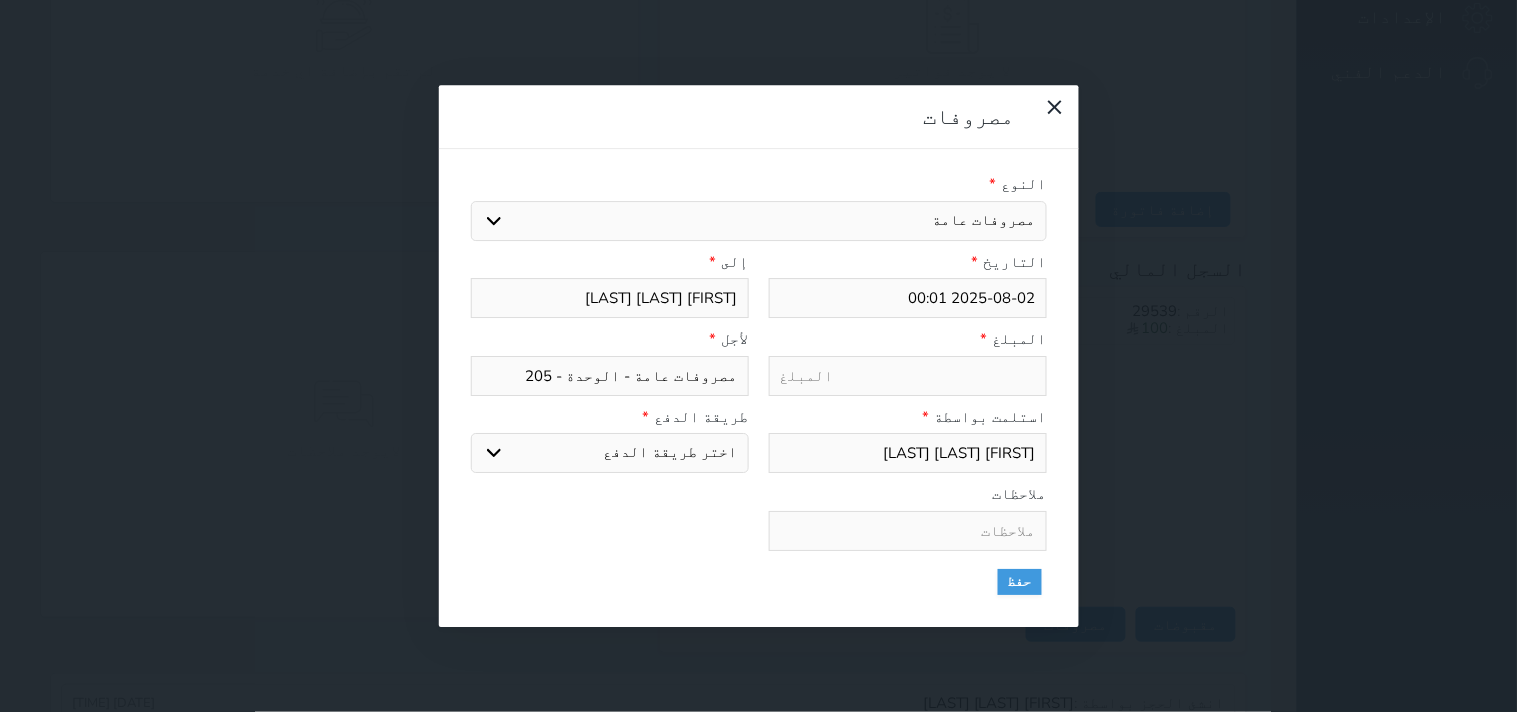type on "5" 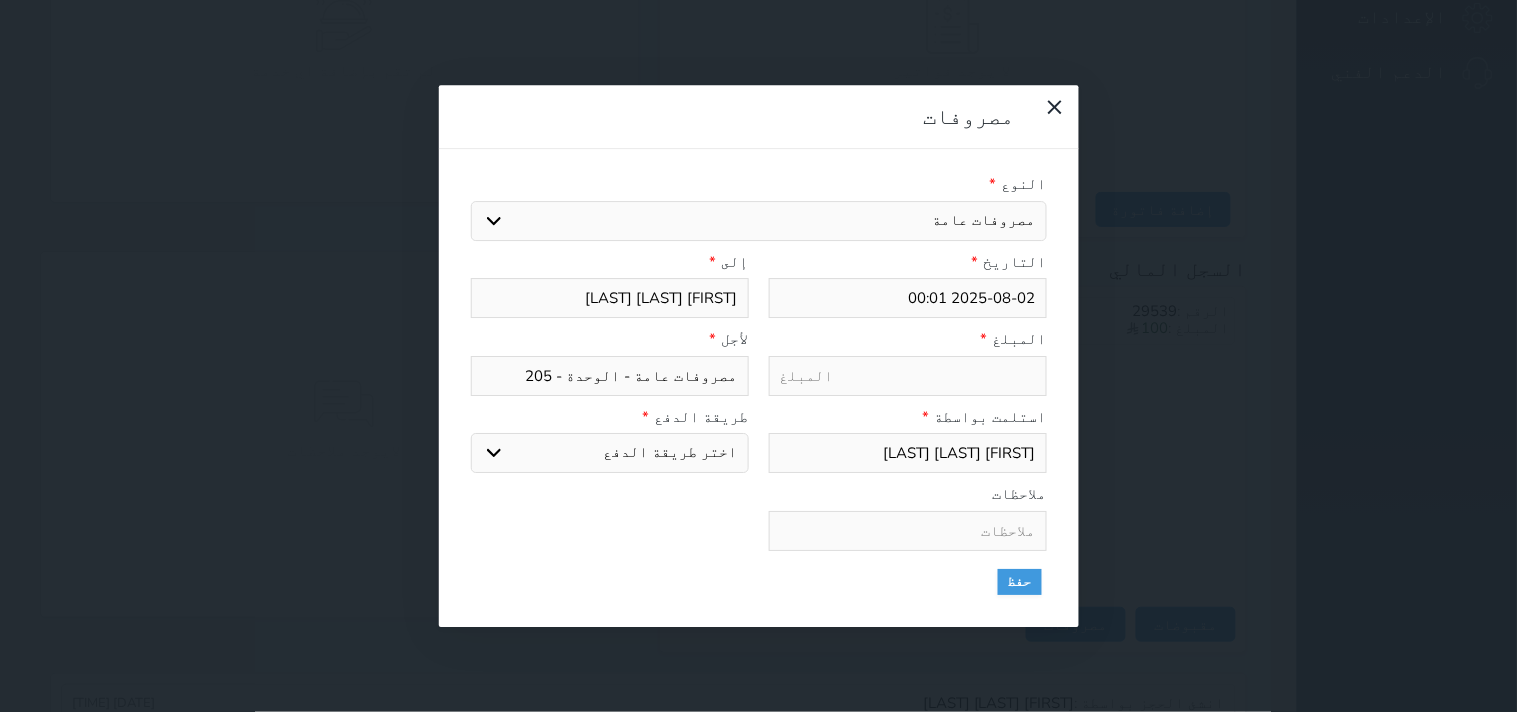 select 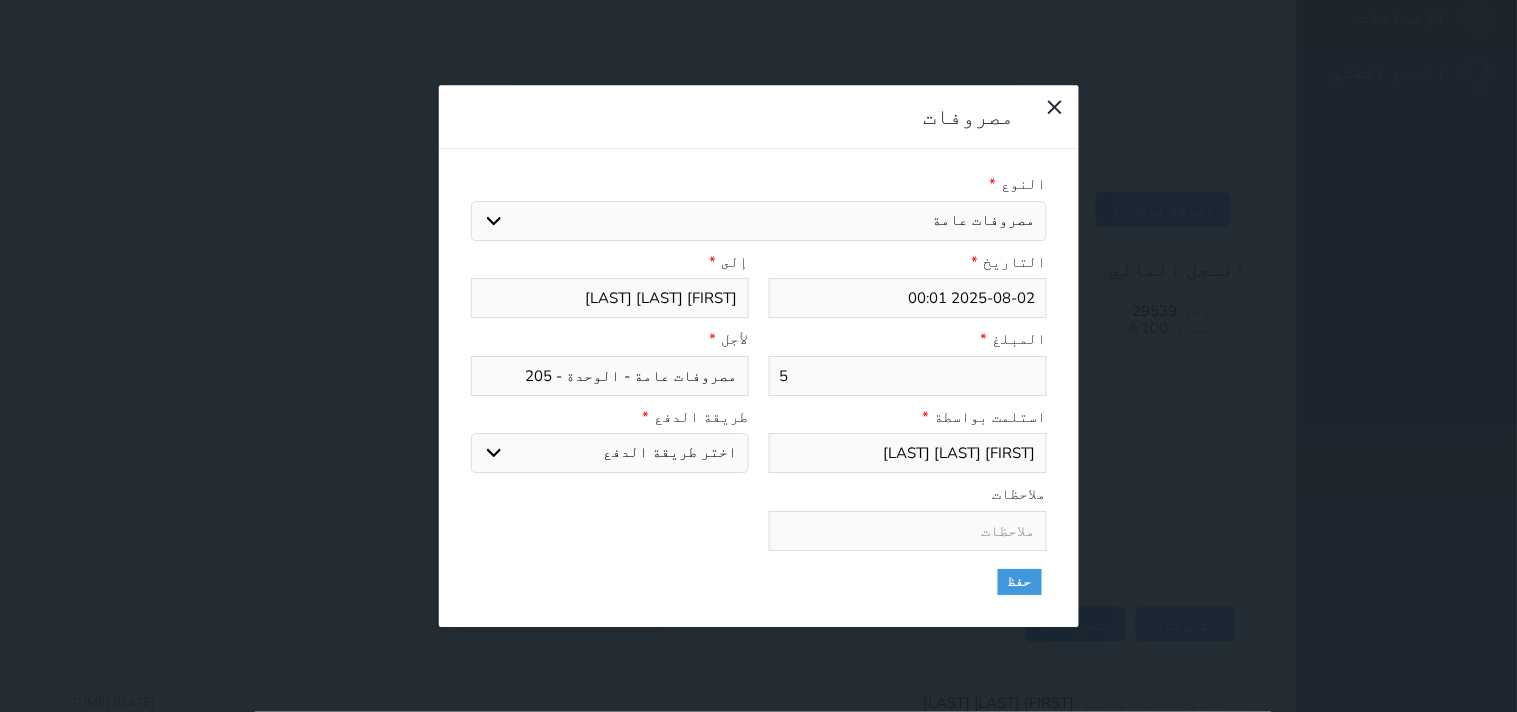 type on "5" 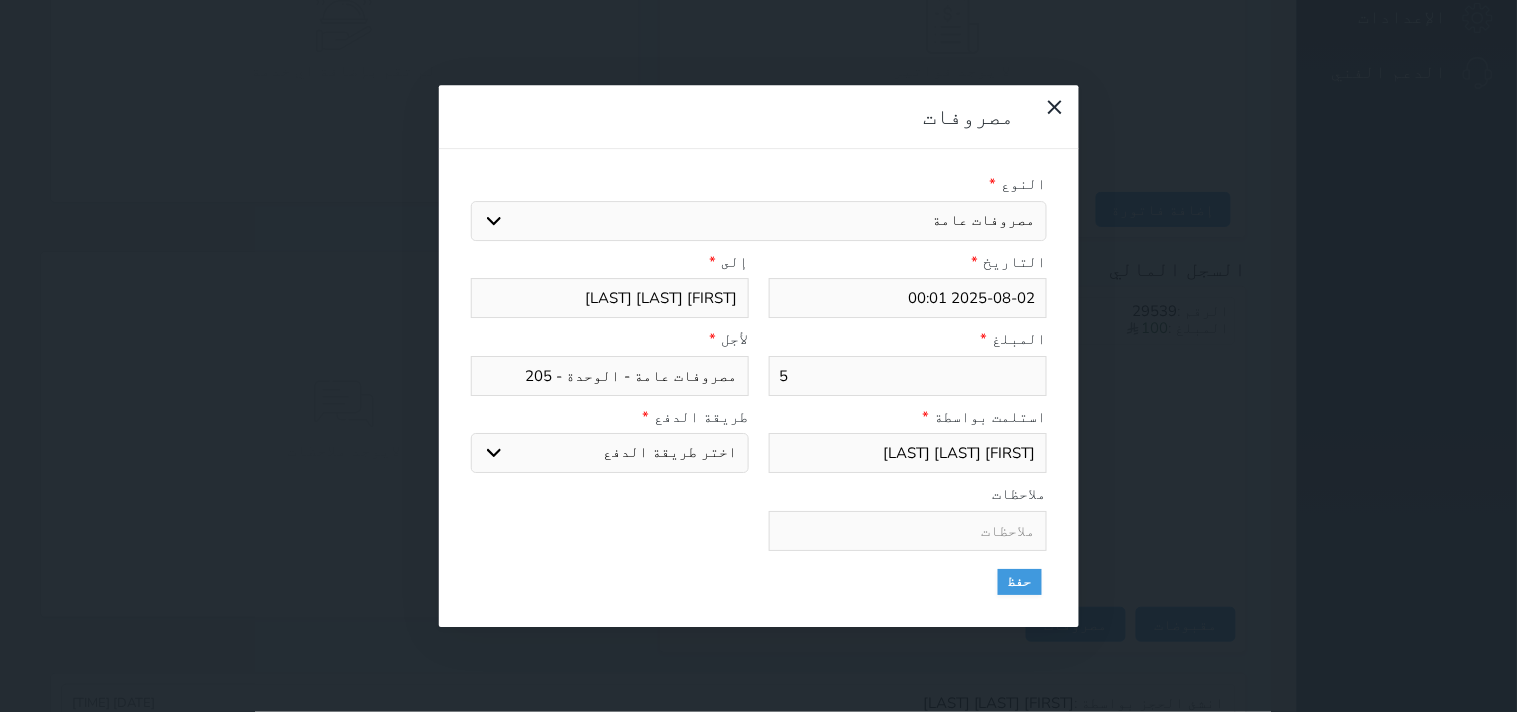 click on "اختر طريقة الدفع   دفع نقدى   تحويل بنكى   مدى   بطاقة ائتمان" at bounding box center (610, 453) 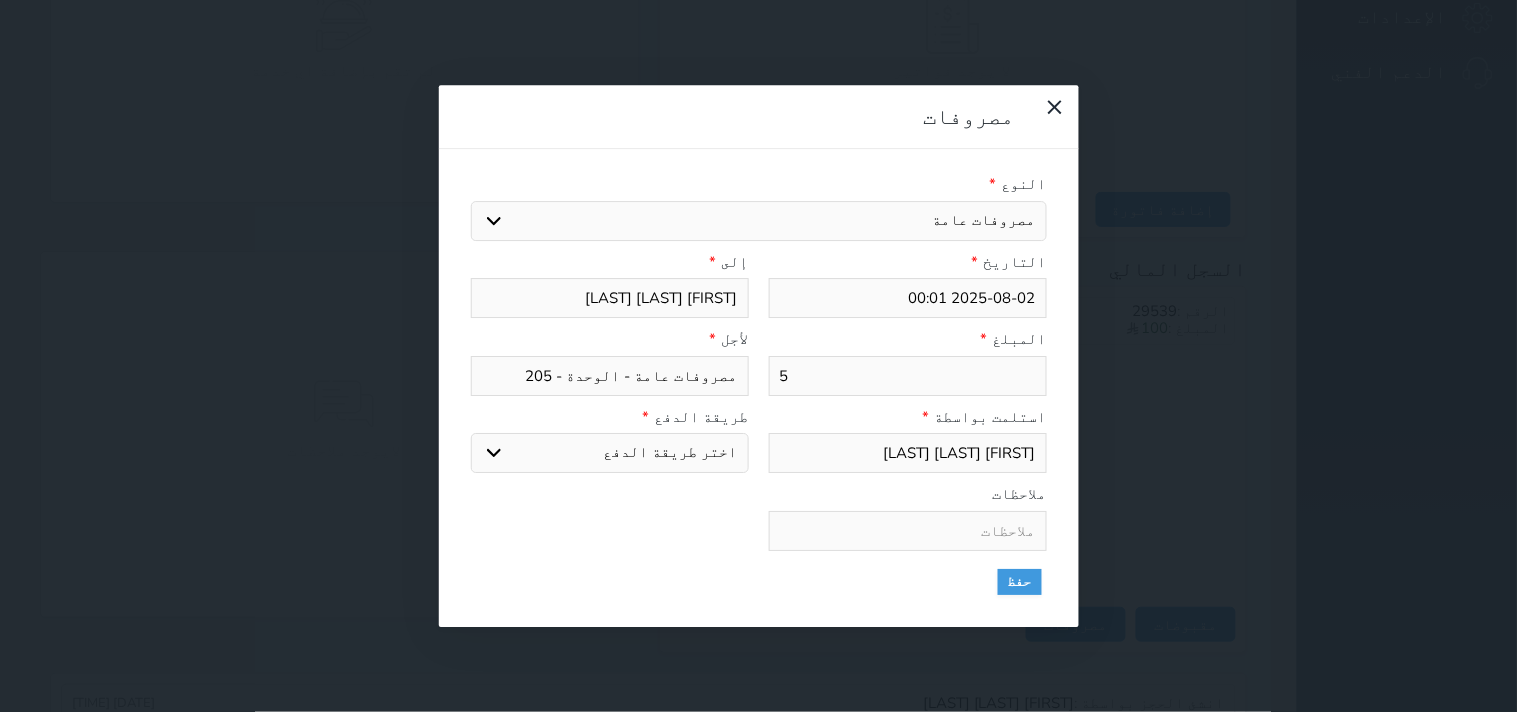 select on "cash" 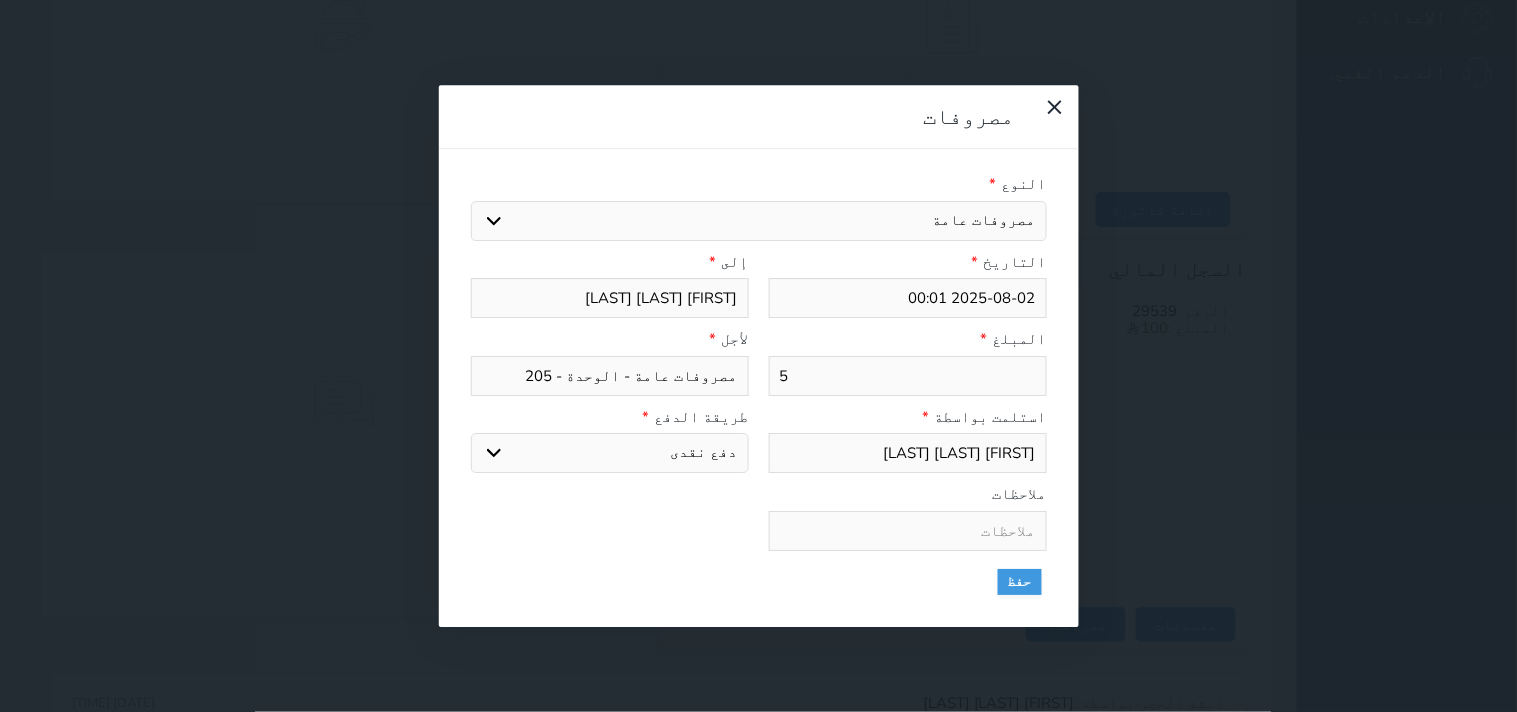 click on "اختر طريقة الدفع   دفع نقدى   تحويل بنكى   مدى   بطاقة ائتمان" at bounding box center [610, 453] 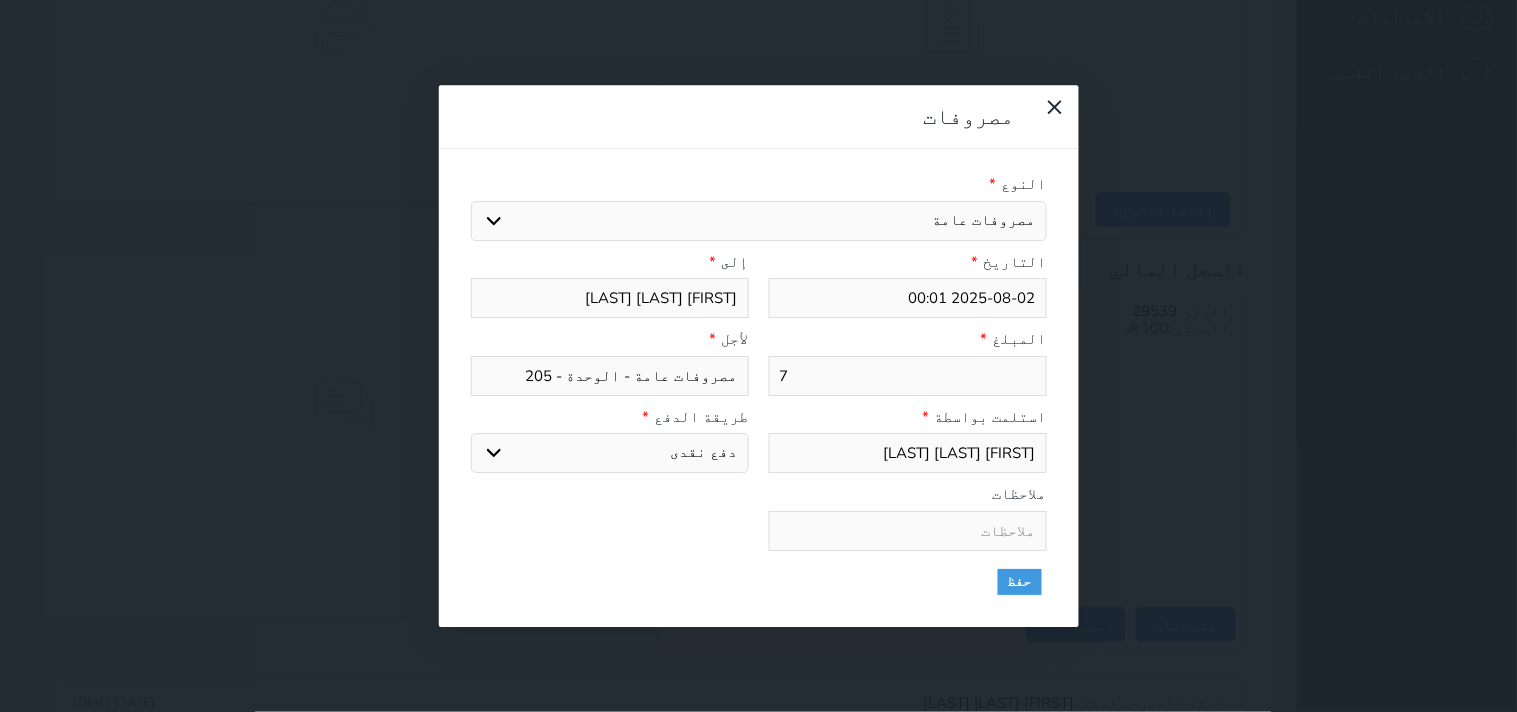 type on "7" 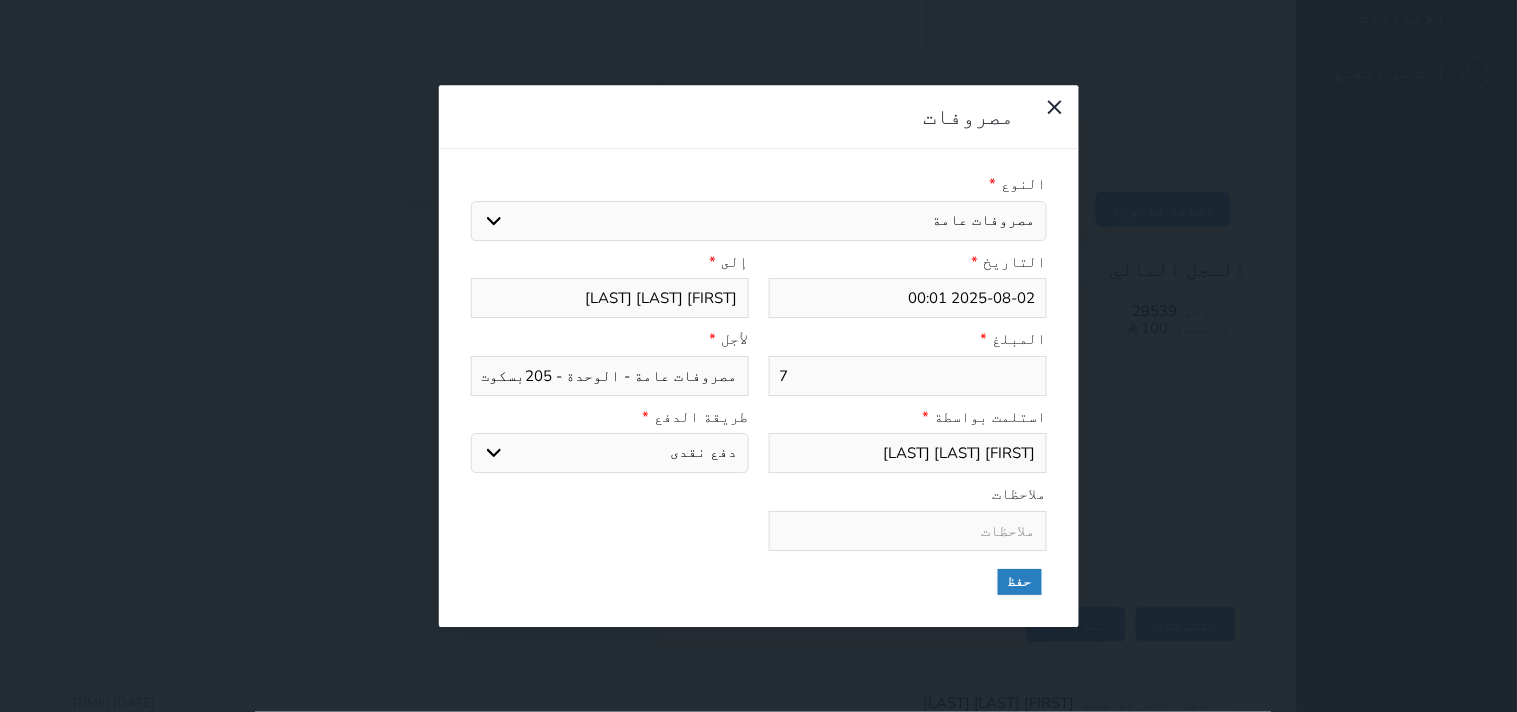 type on "مصروفات عامة - الوحدة - 205بسكوت" 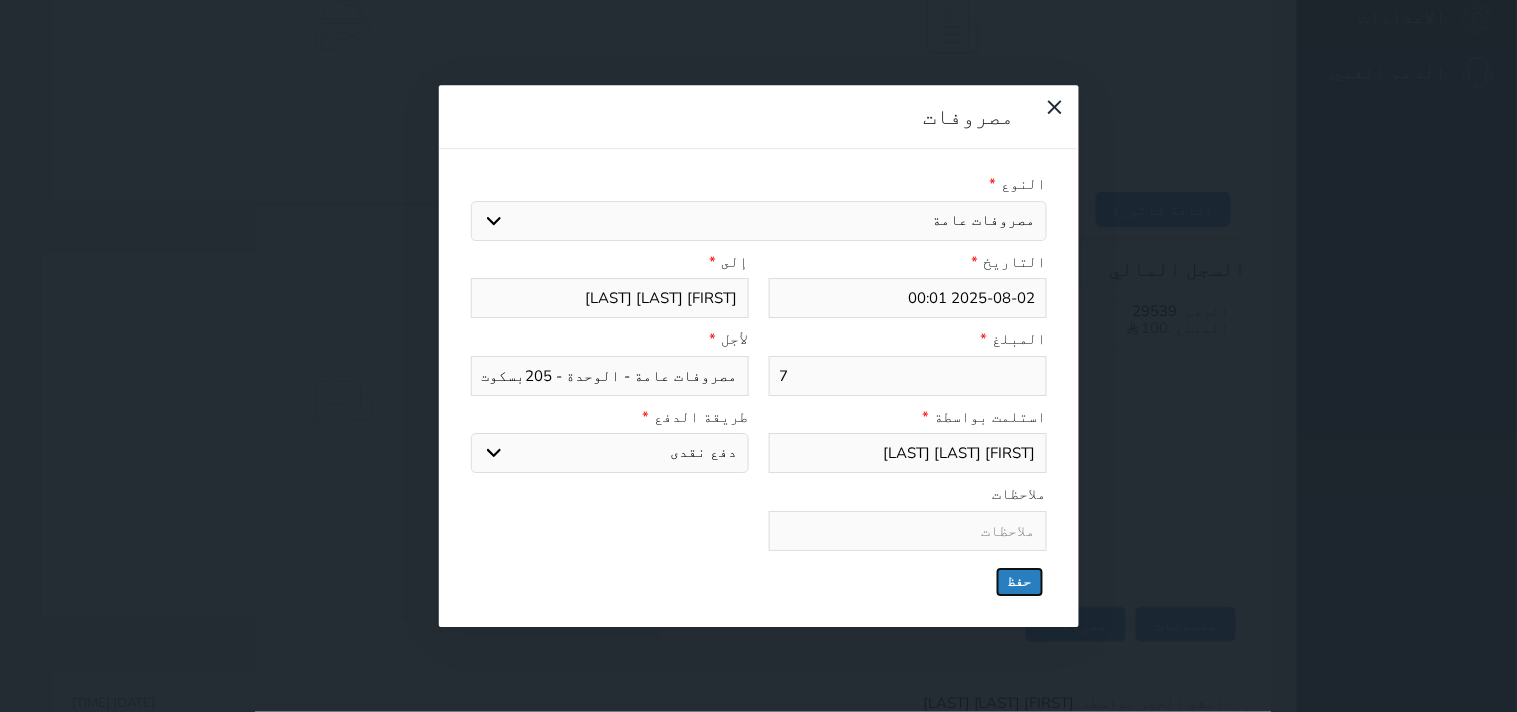 click on "حفظ" at bounding box center (1020, 582) 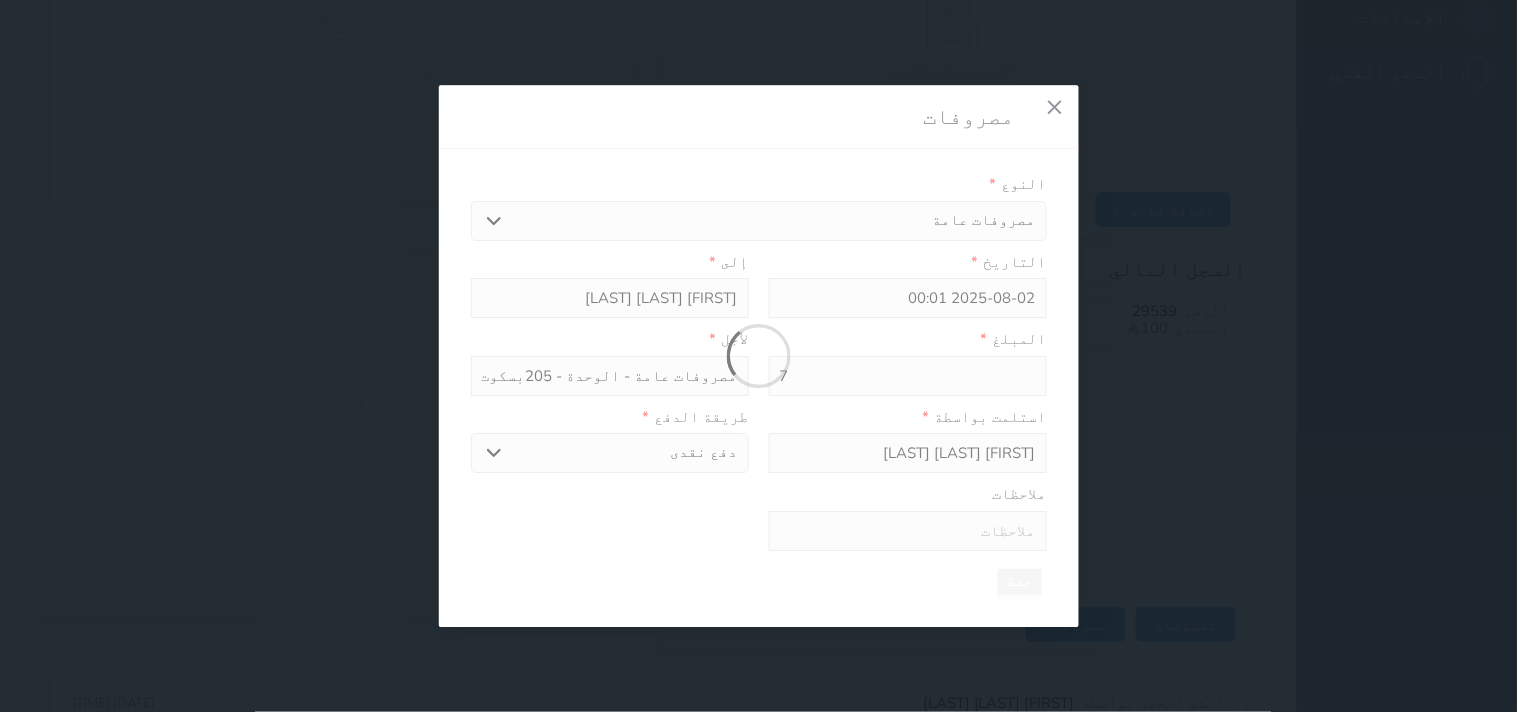 select 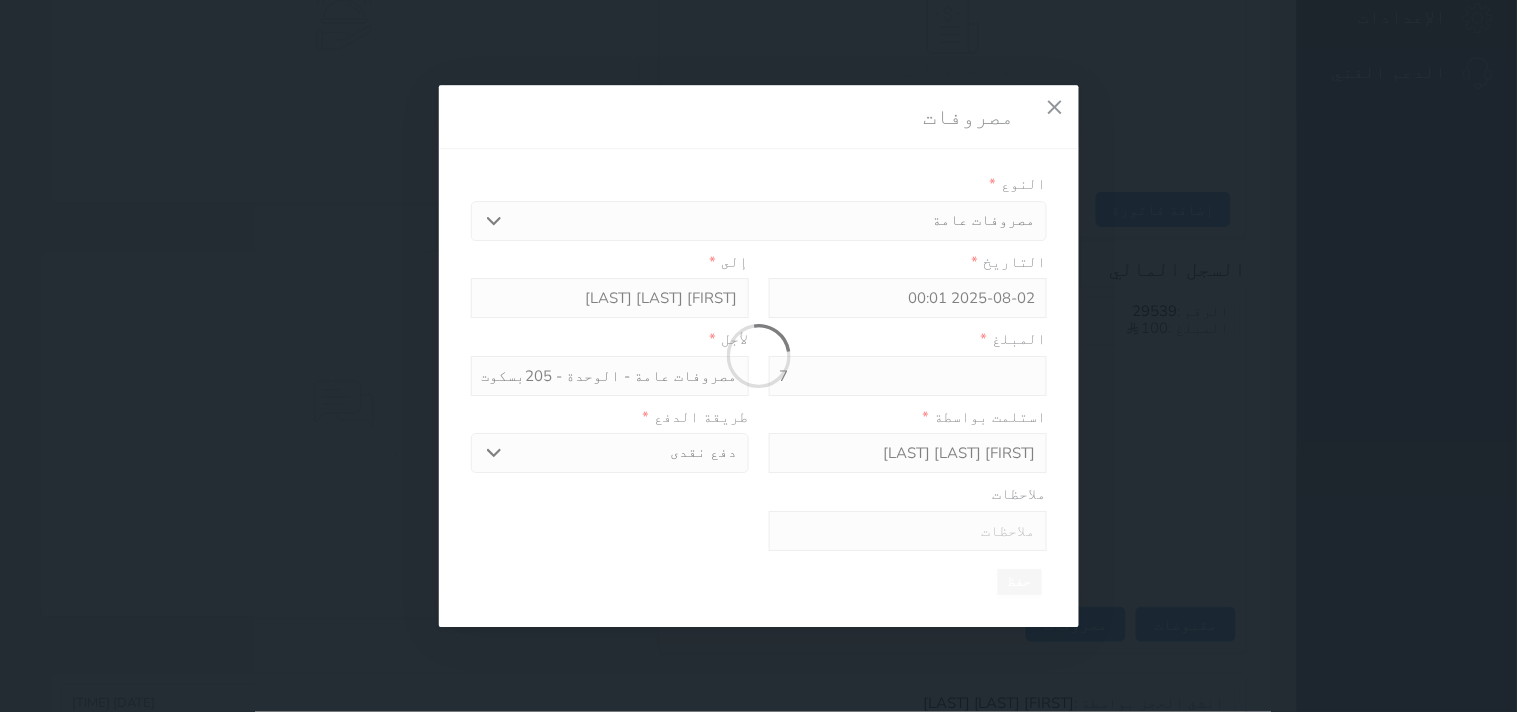 type 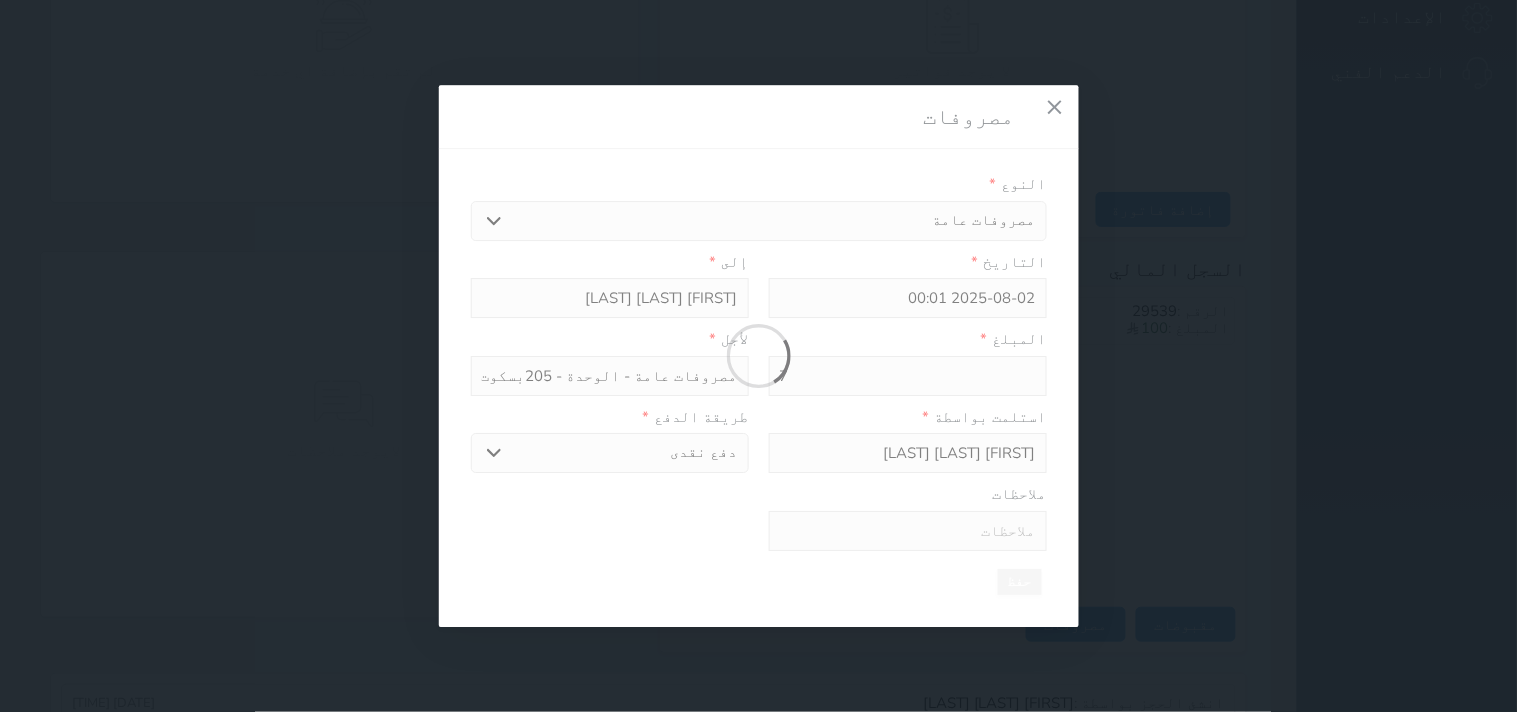 type on "0" 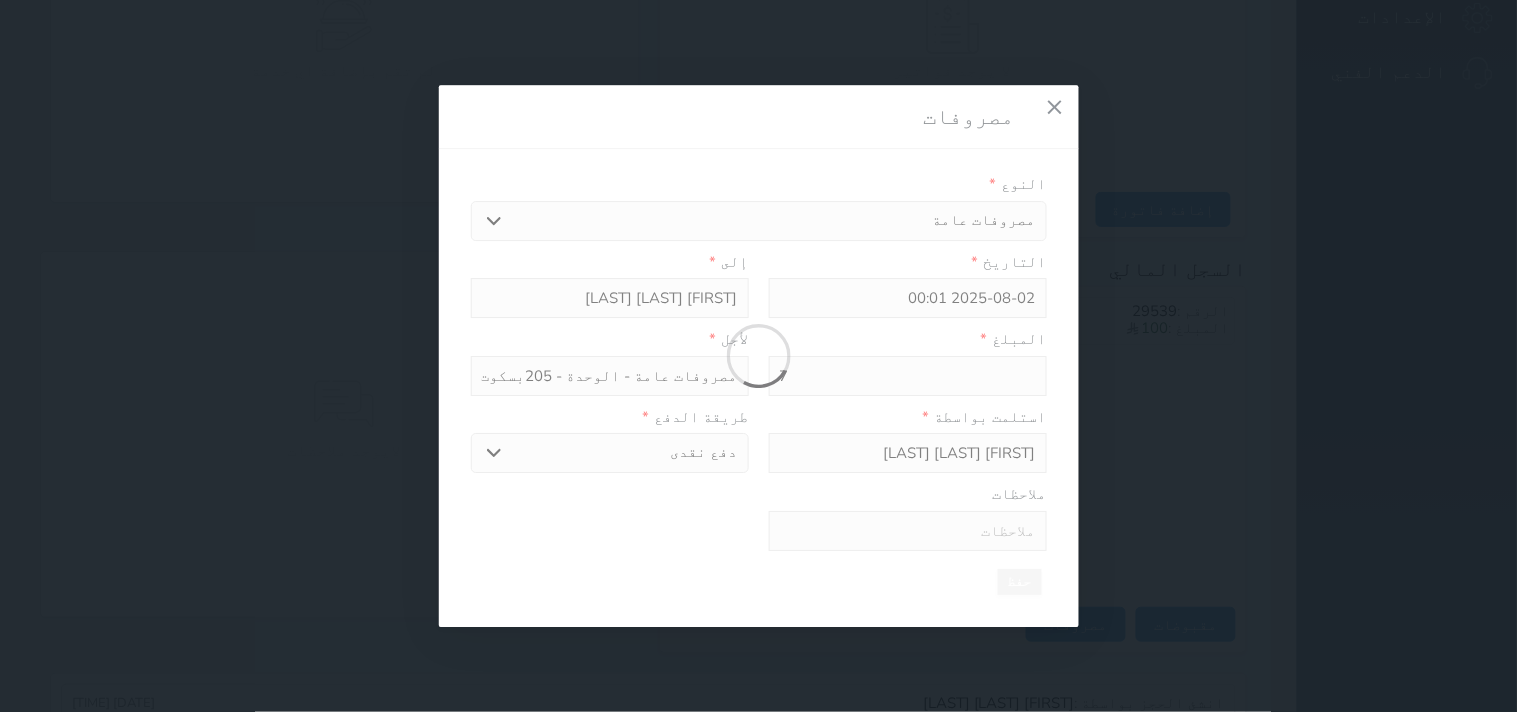 select 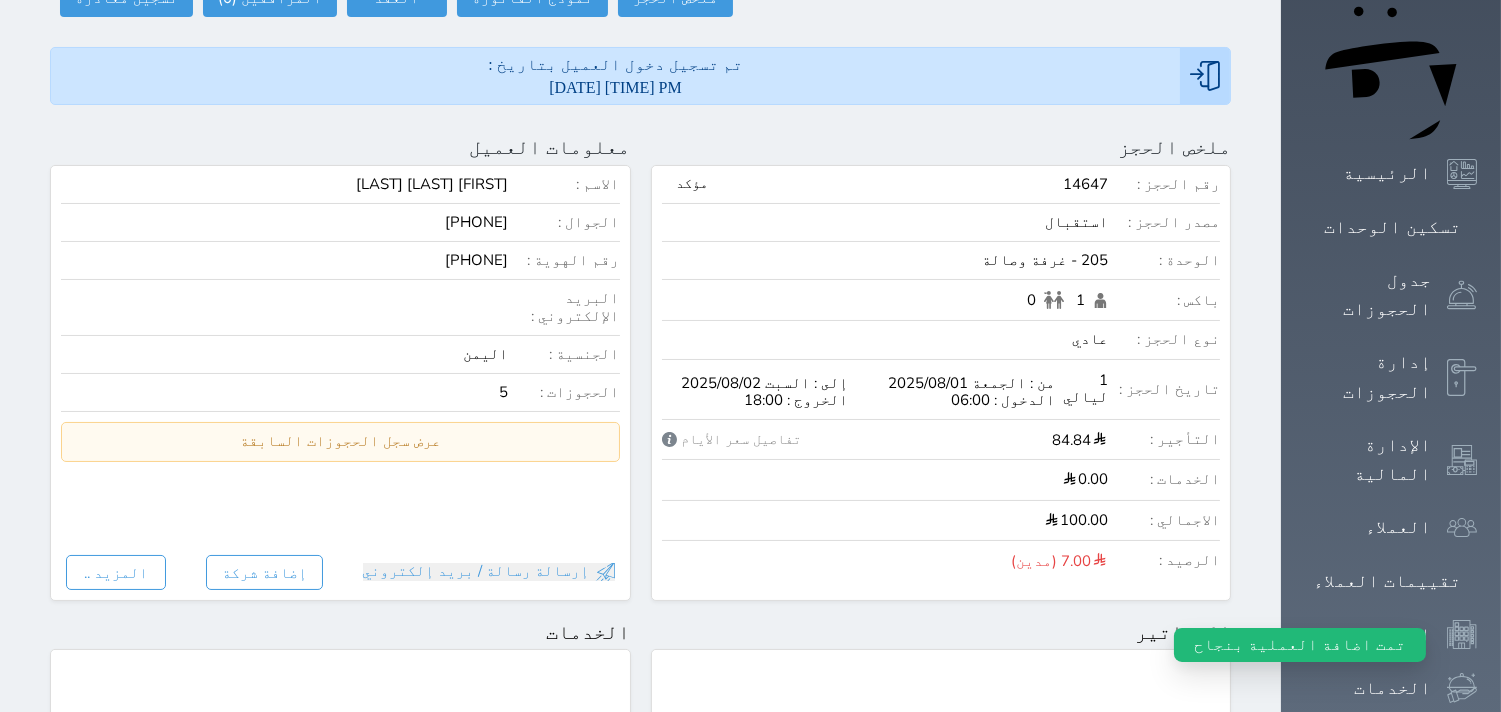 scroll, scrollTop: 0, scrollLeft: 0, axis: both 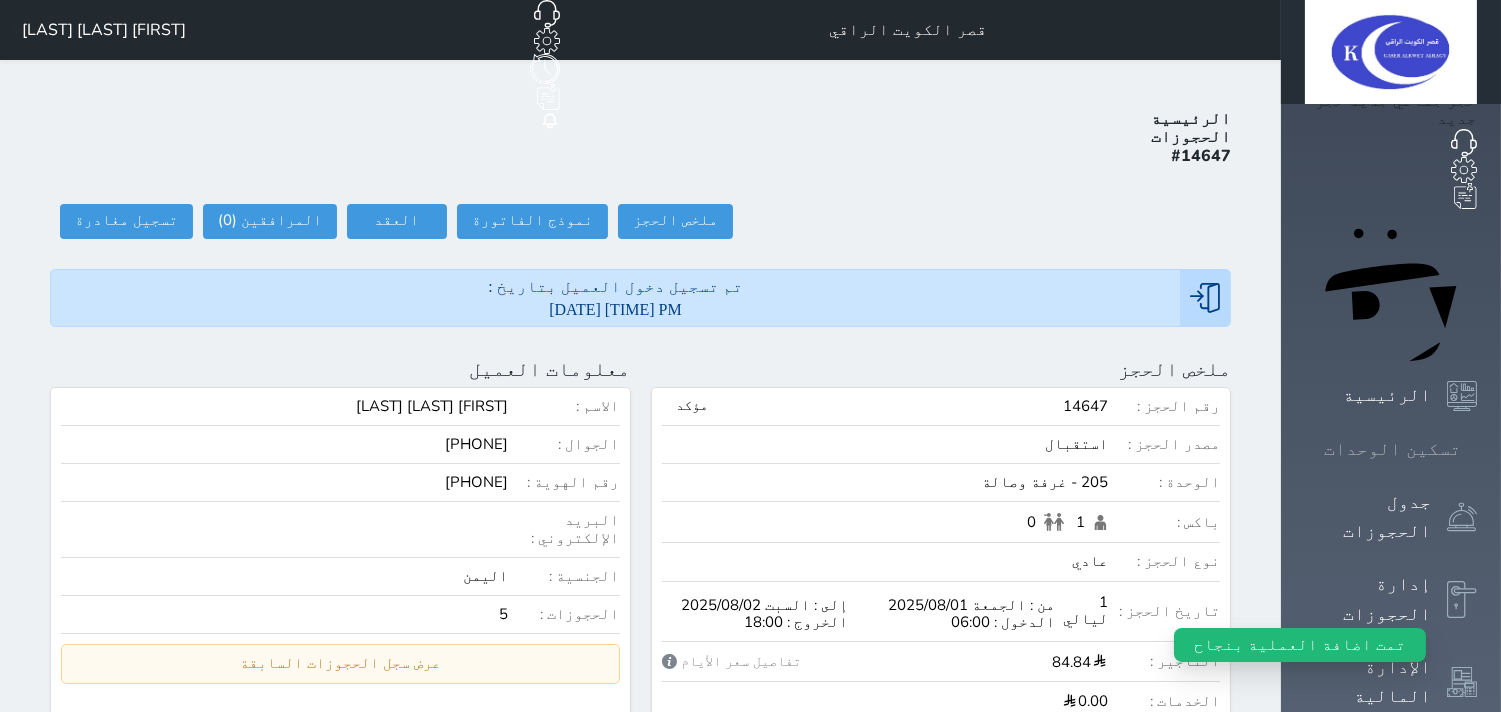 click on "تسكين الوحدات" at bounding box center (1392, 449) 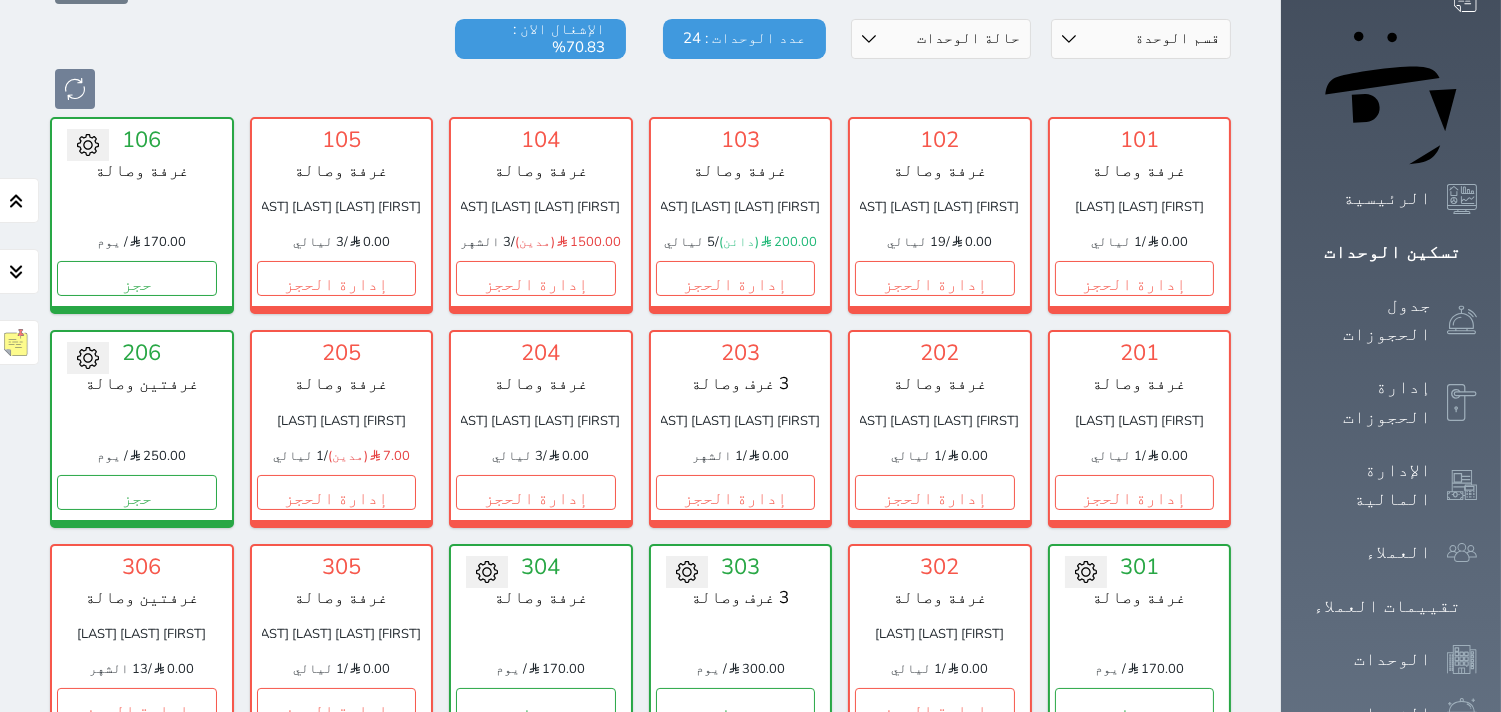scroll, scrollTop: 0, scrollLeft: 0, axis: both 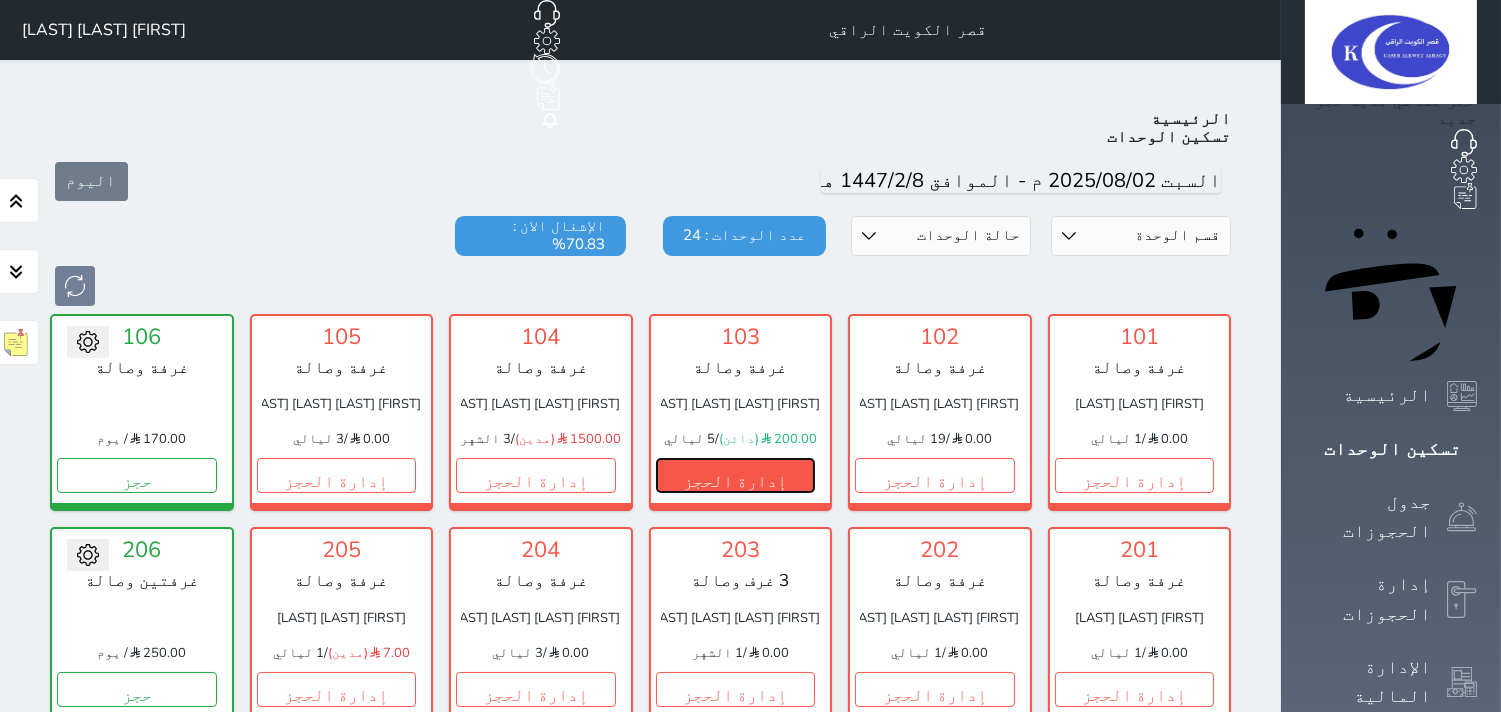 click on "إدارة الحجز" at bounding box center [736, 475] 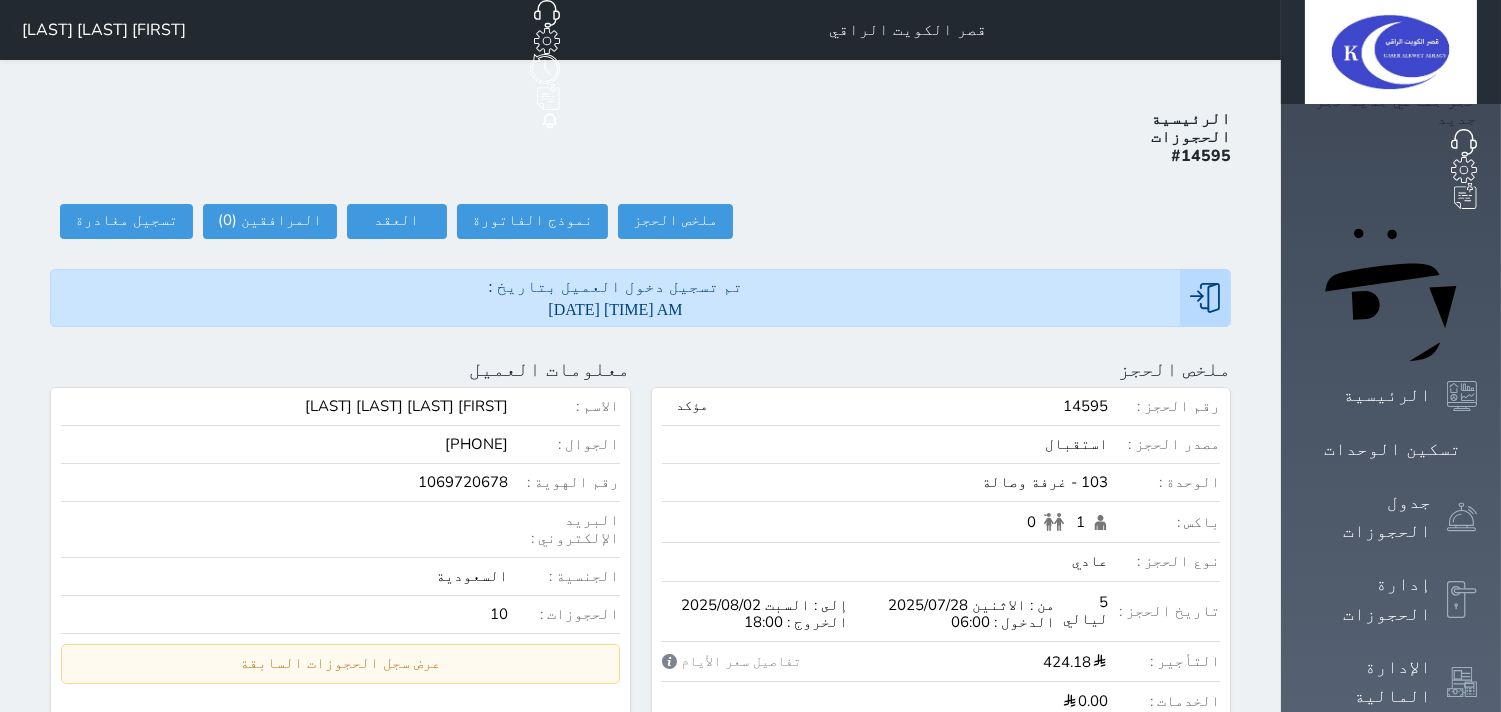 select 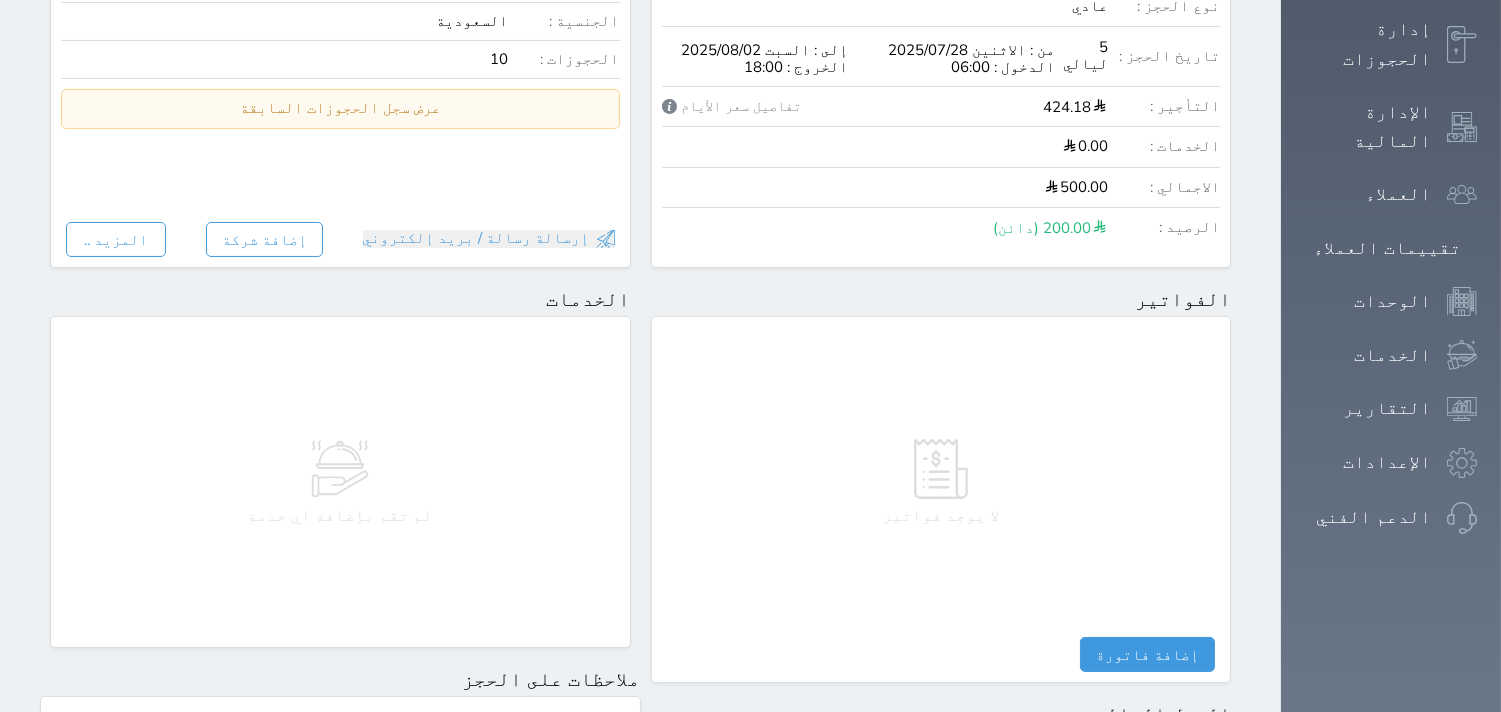 scroll, scrollTop: 1068, scrollLeft: 0, axis: vertical 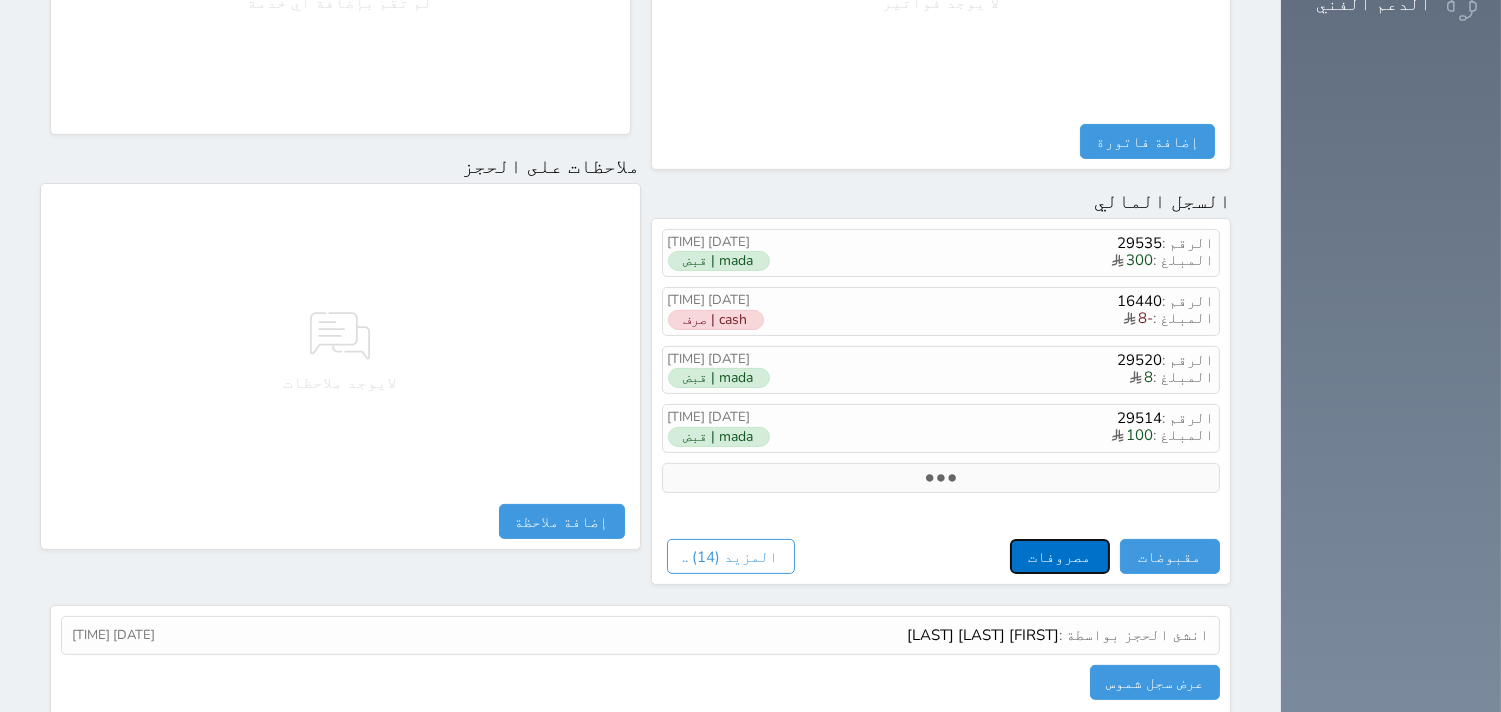 click on "مصروفات" at bounding box center [1060, 556] 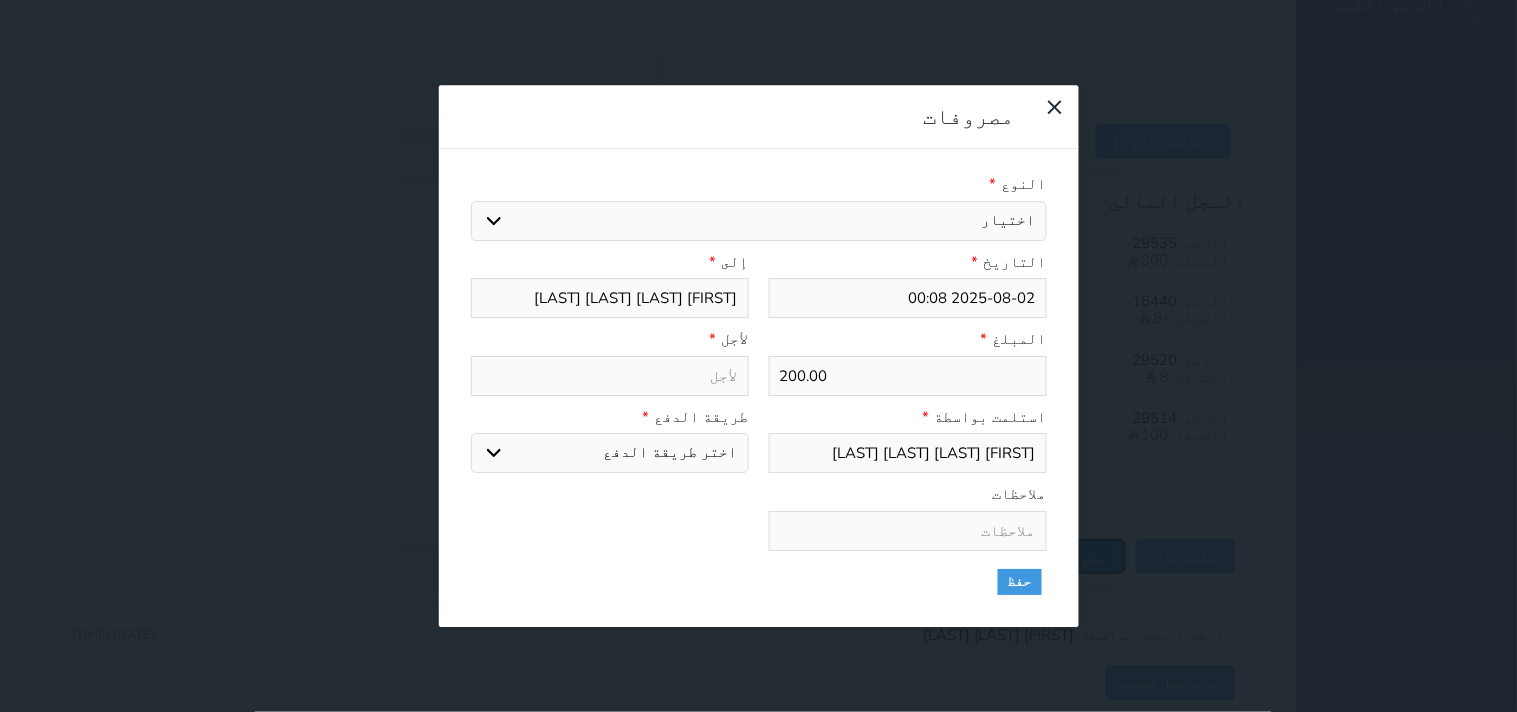 select 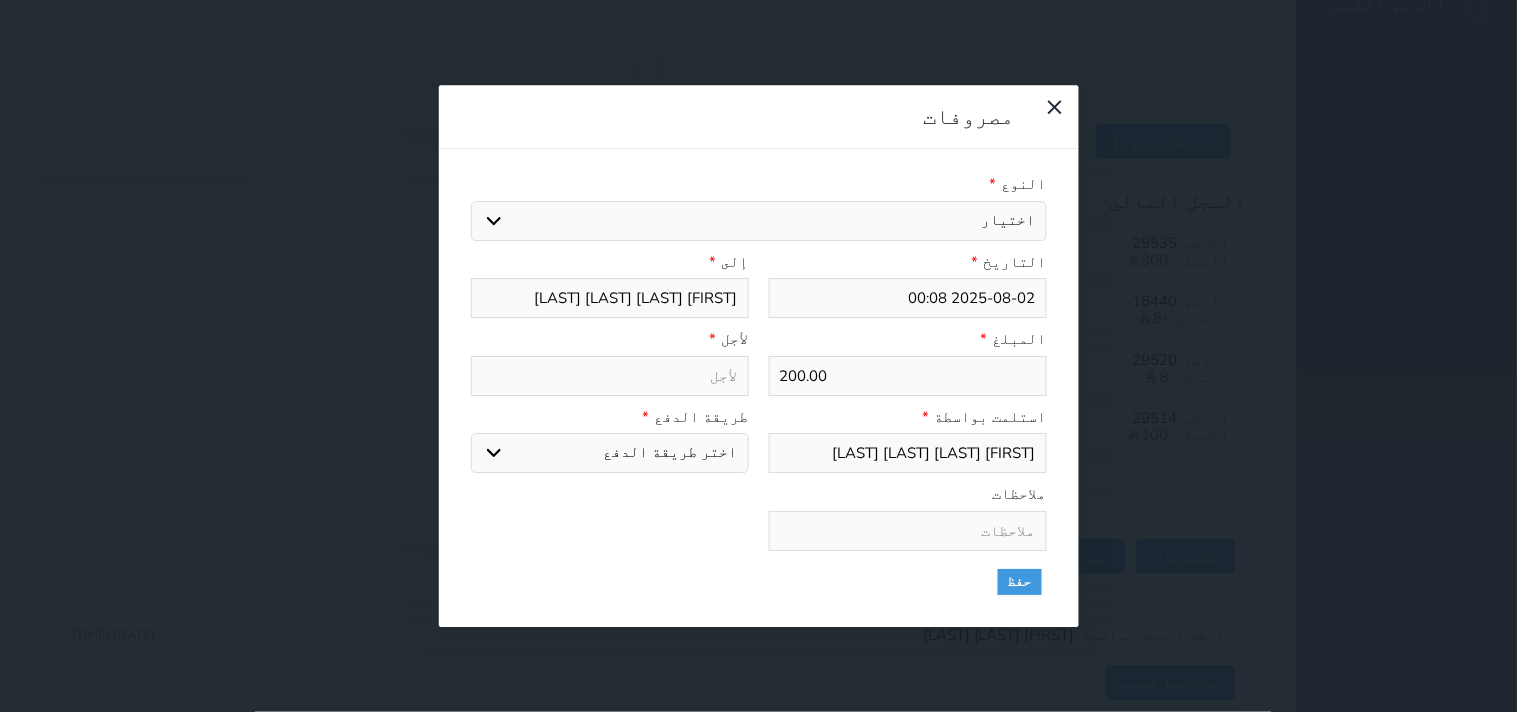 click on "اختيار مرتجع إيجار رواتب صيانة مصروفات عامة استرجاع تامين استرجاع العربون الضريبه وبلدي" at bounding box center [759, 221] 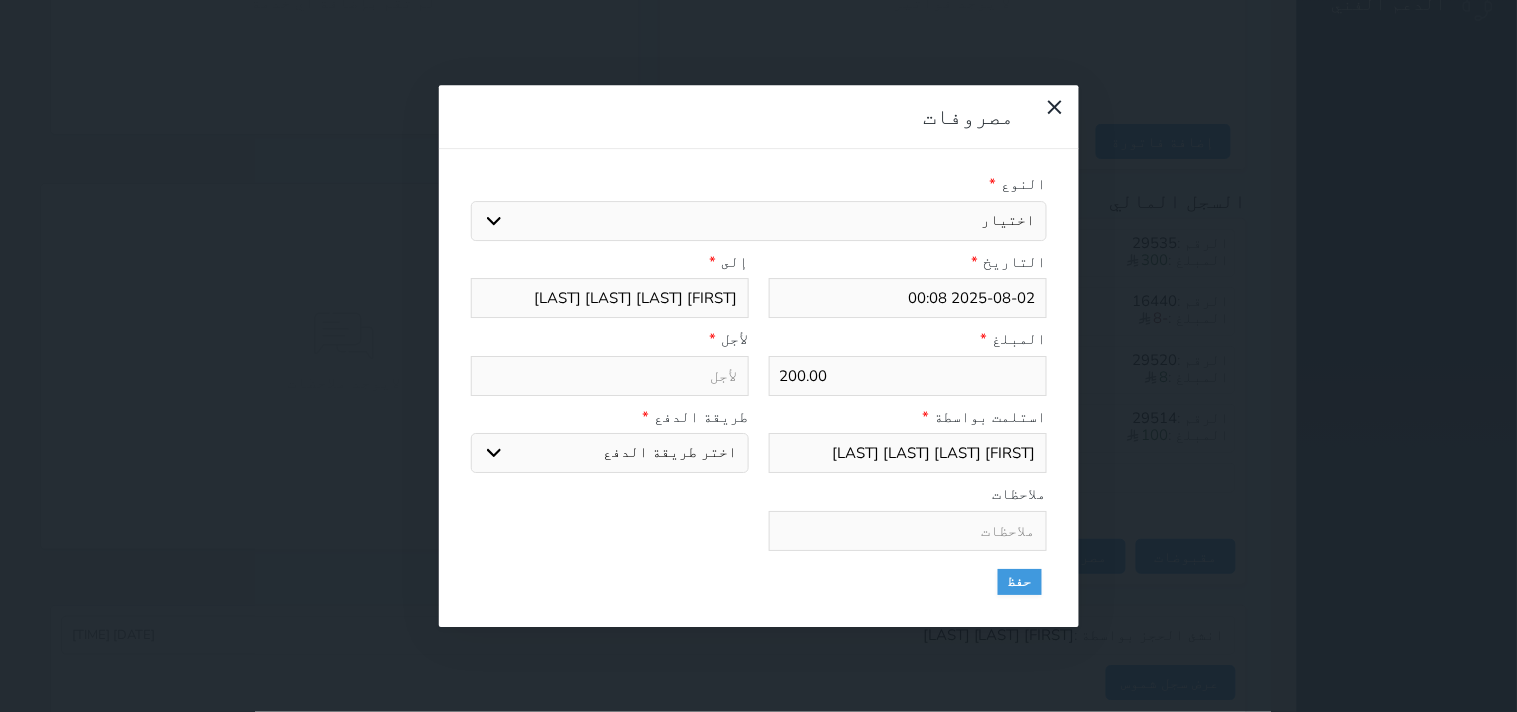 select on "28441" 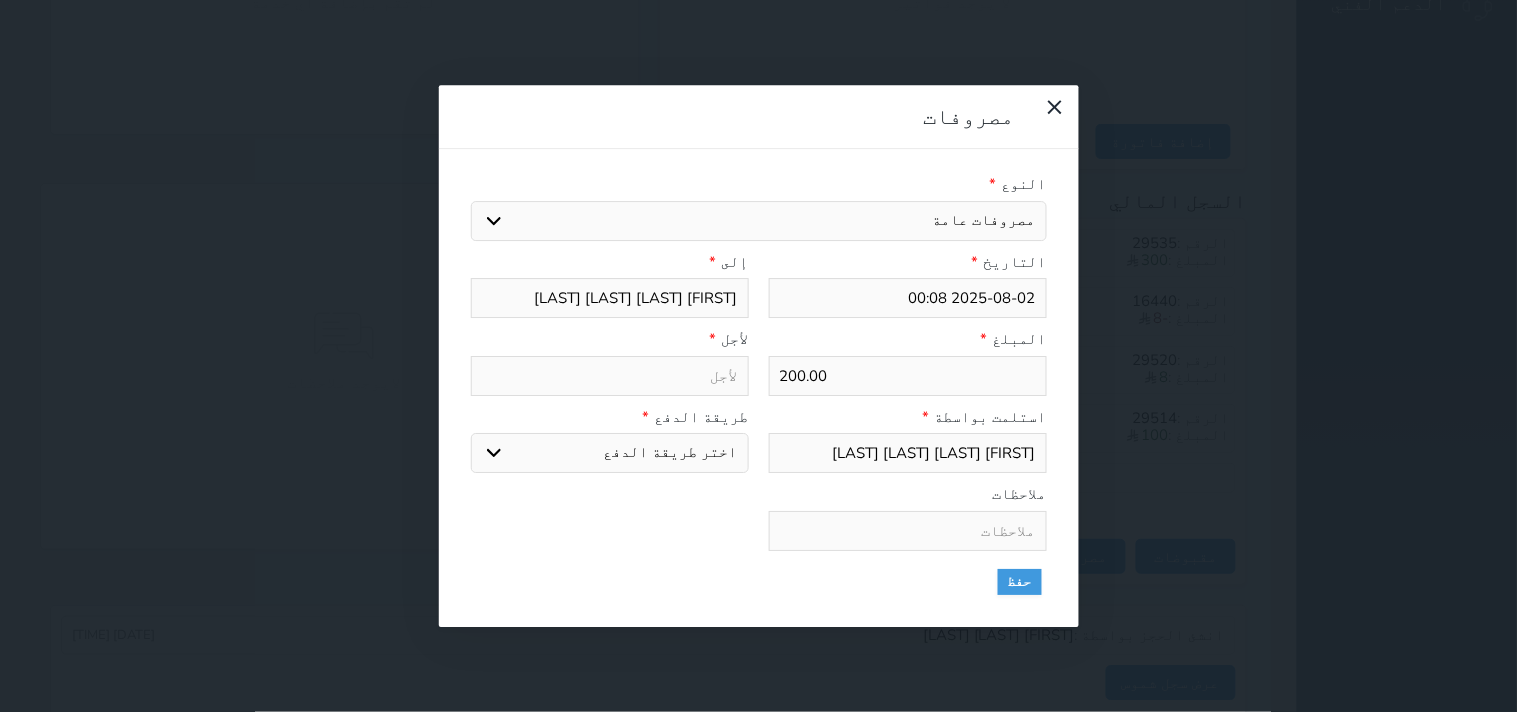click on "اختيار مرتجع إيجار رواتب صيانة مصروفات عامة استرجاع تامين استرجاع العربون الضريبه وبلدي" at bounding box center [759, 221] 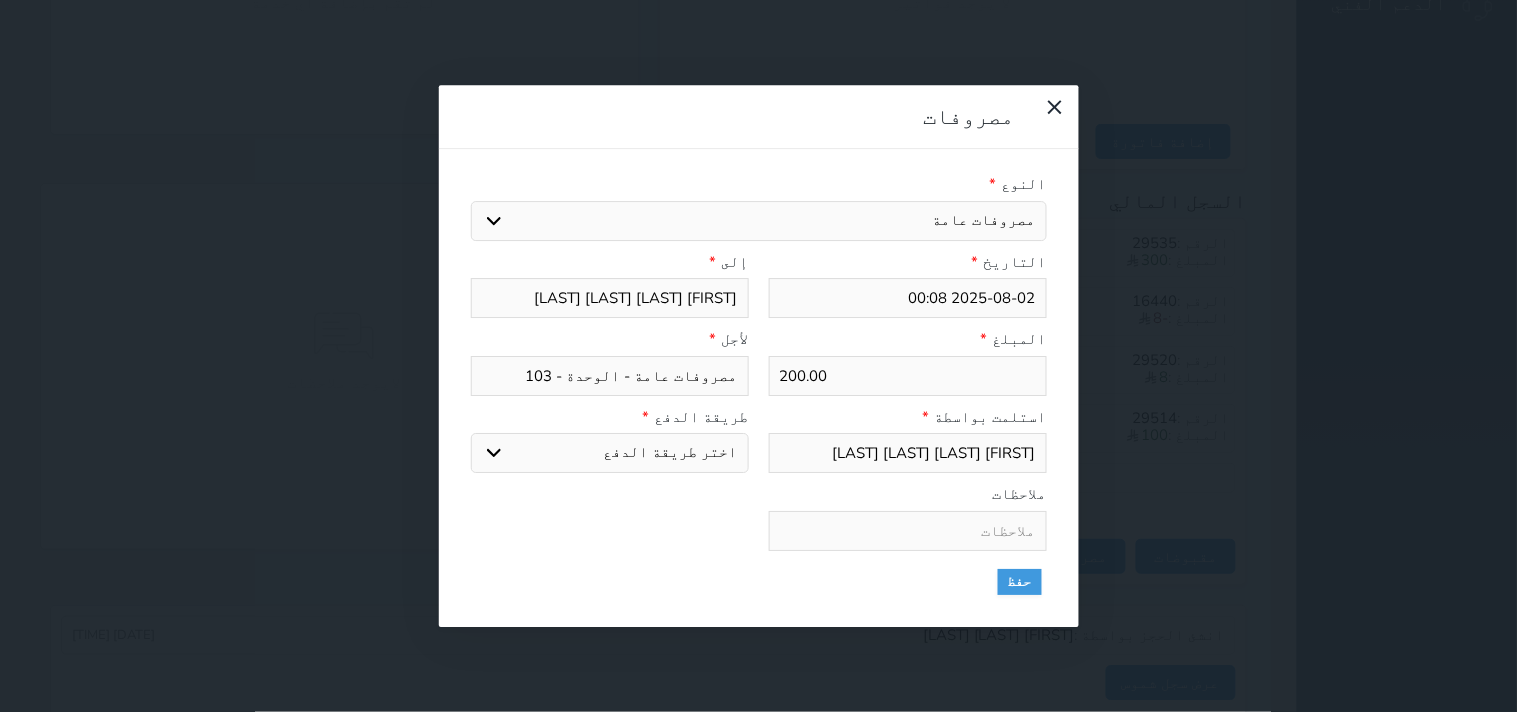 click on "200.00" at bounding box center [908, 376] 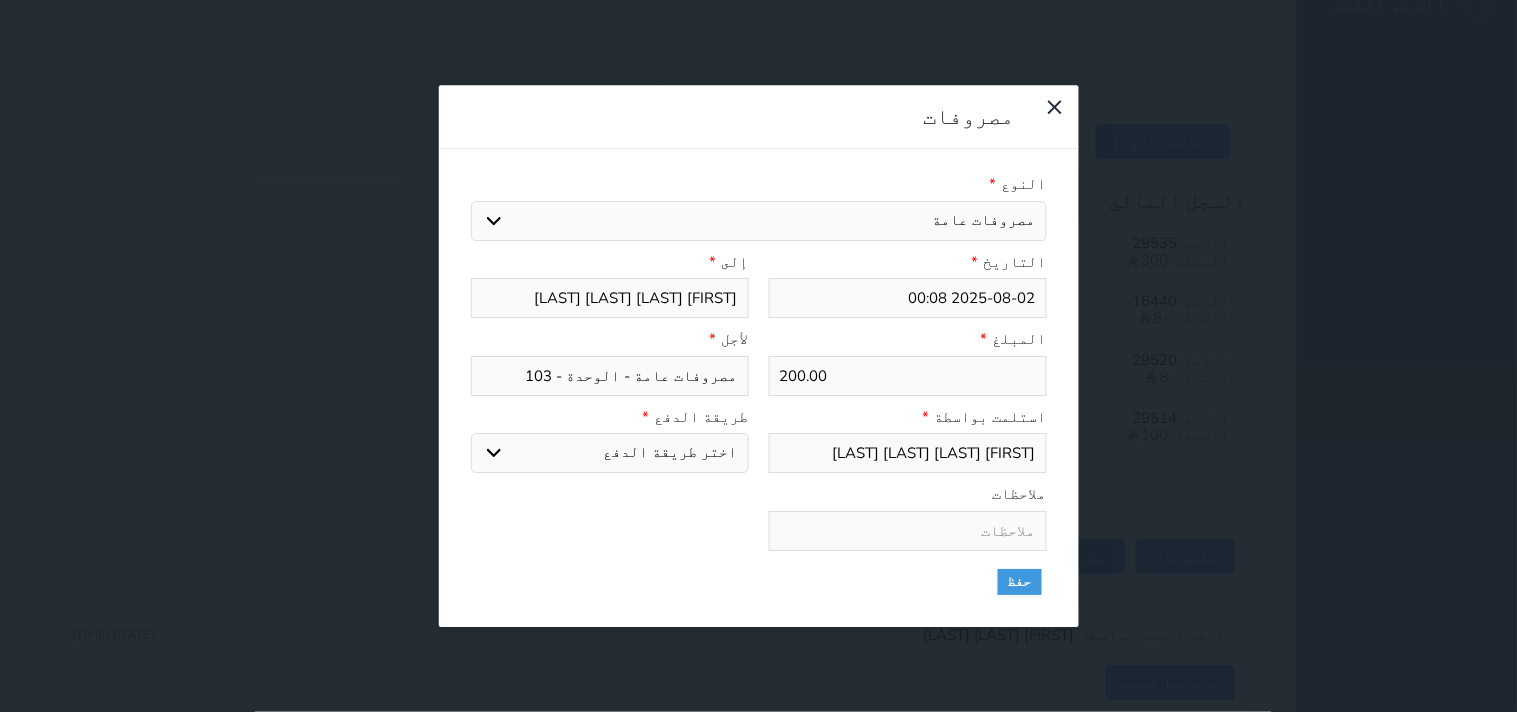 type on "3" 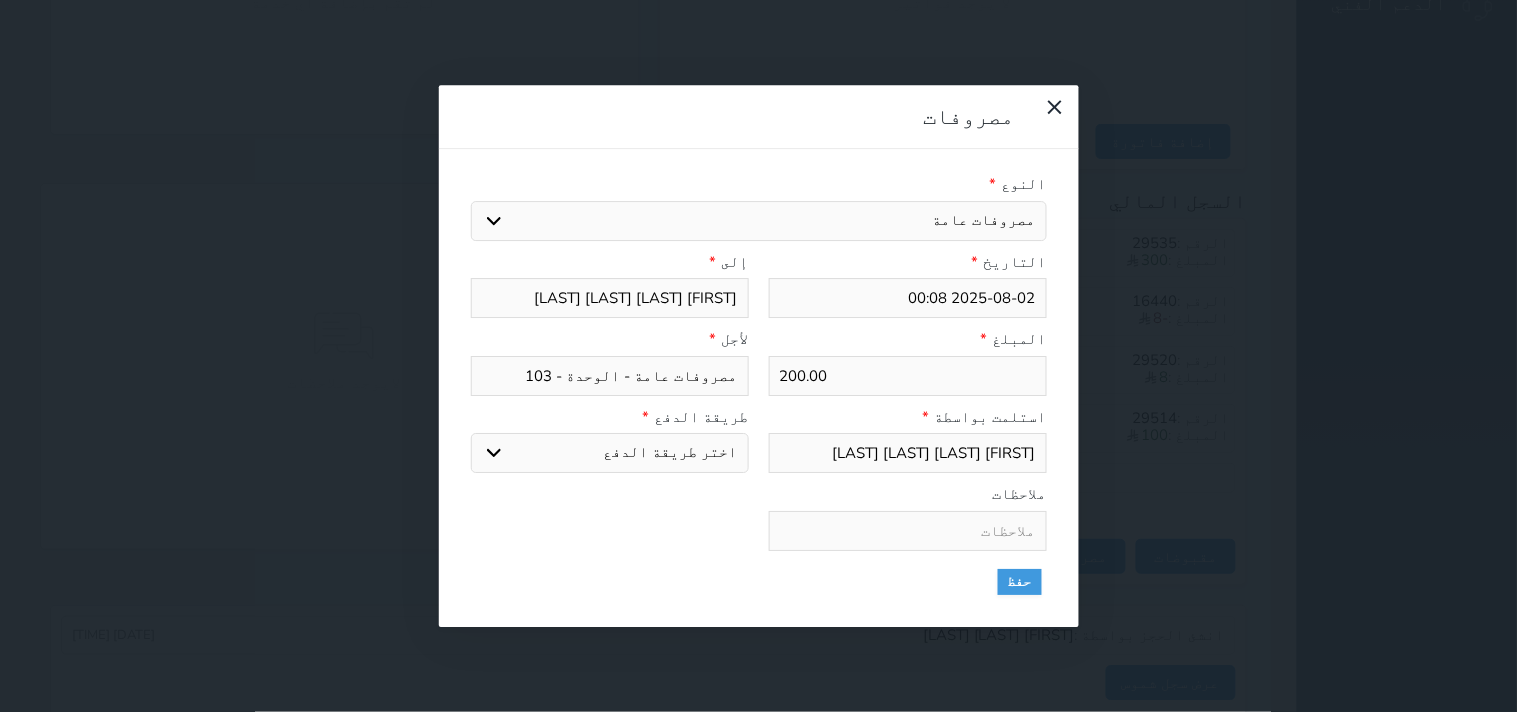 select 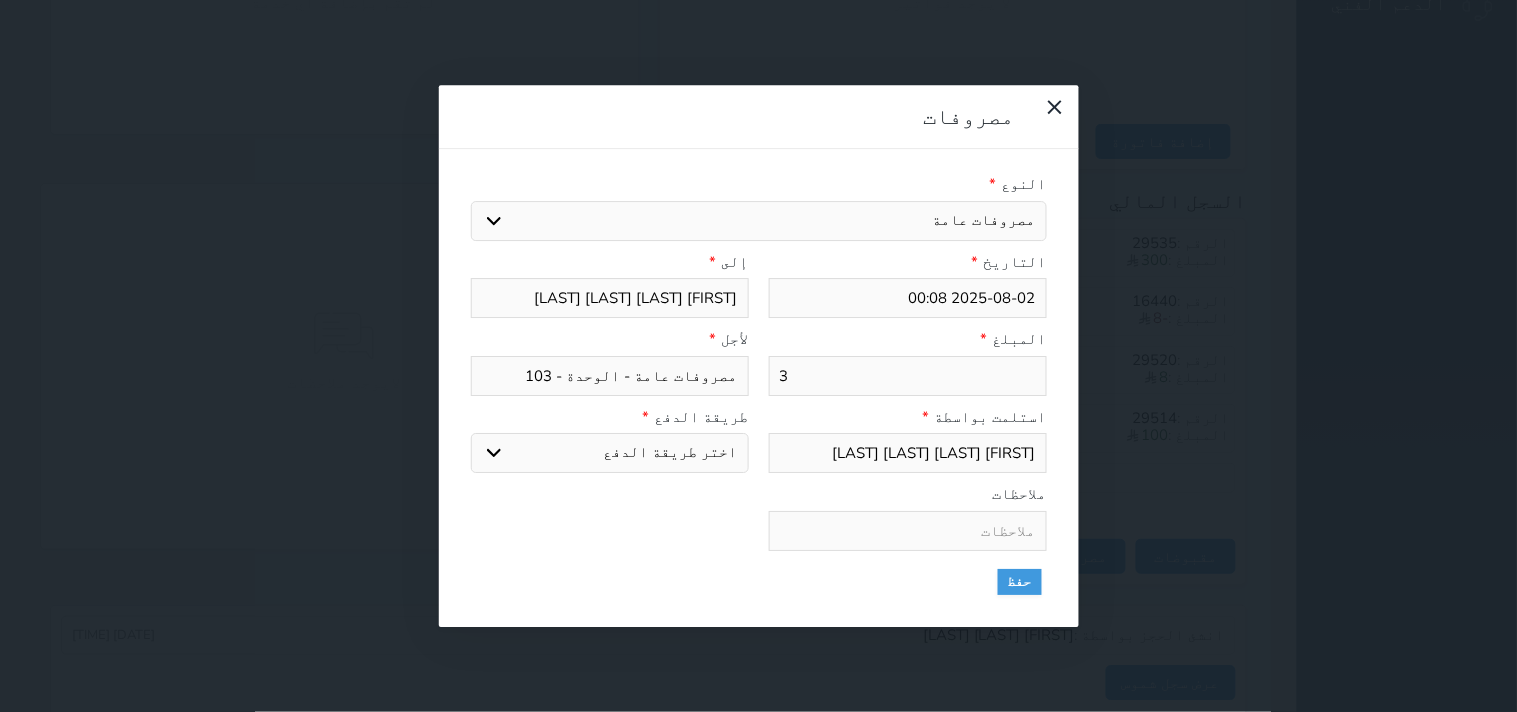 type on "3" 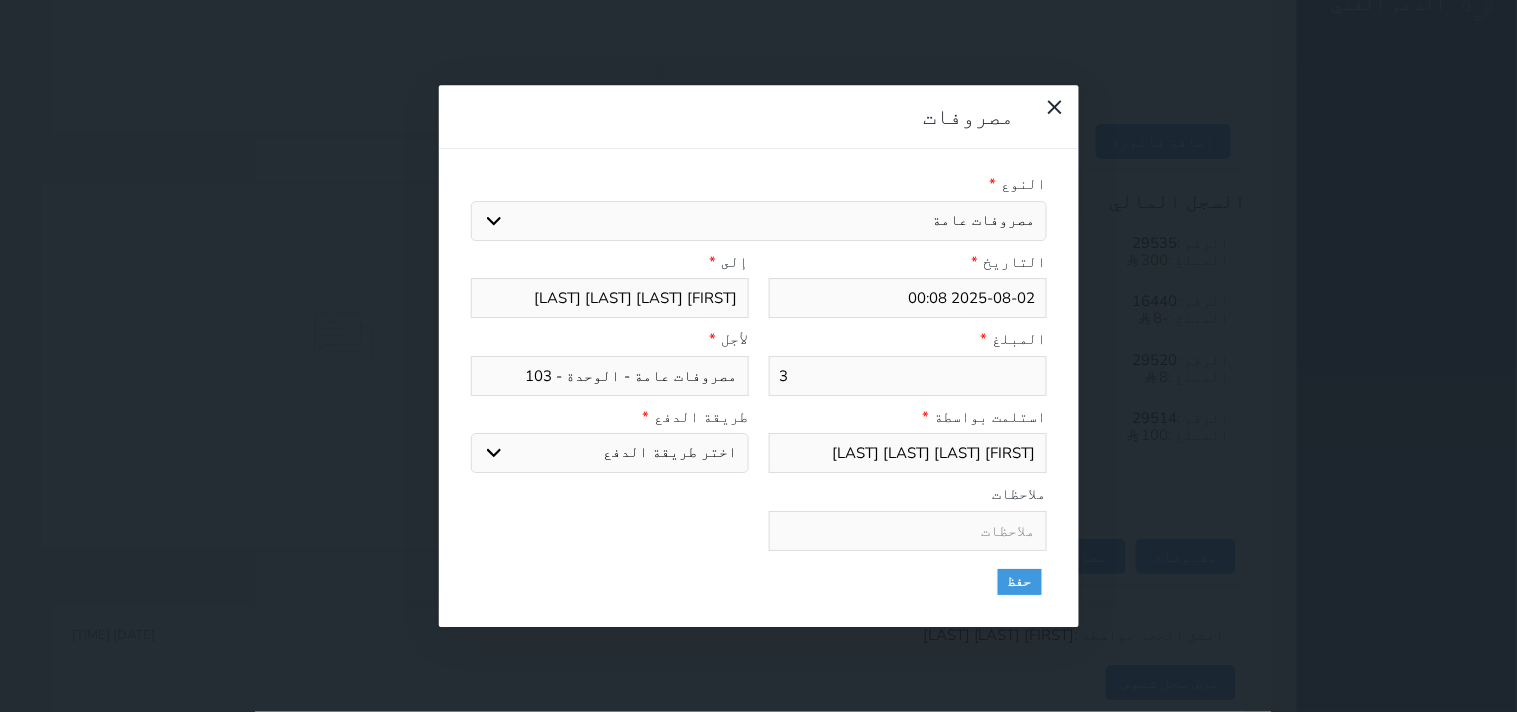 click on "اختر طريقة الدفع   دفع نقدى   تحويل بنكى   مدى   بطاقة ائتمان" at bounding box center (610, 453) 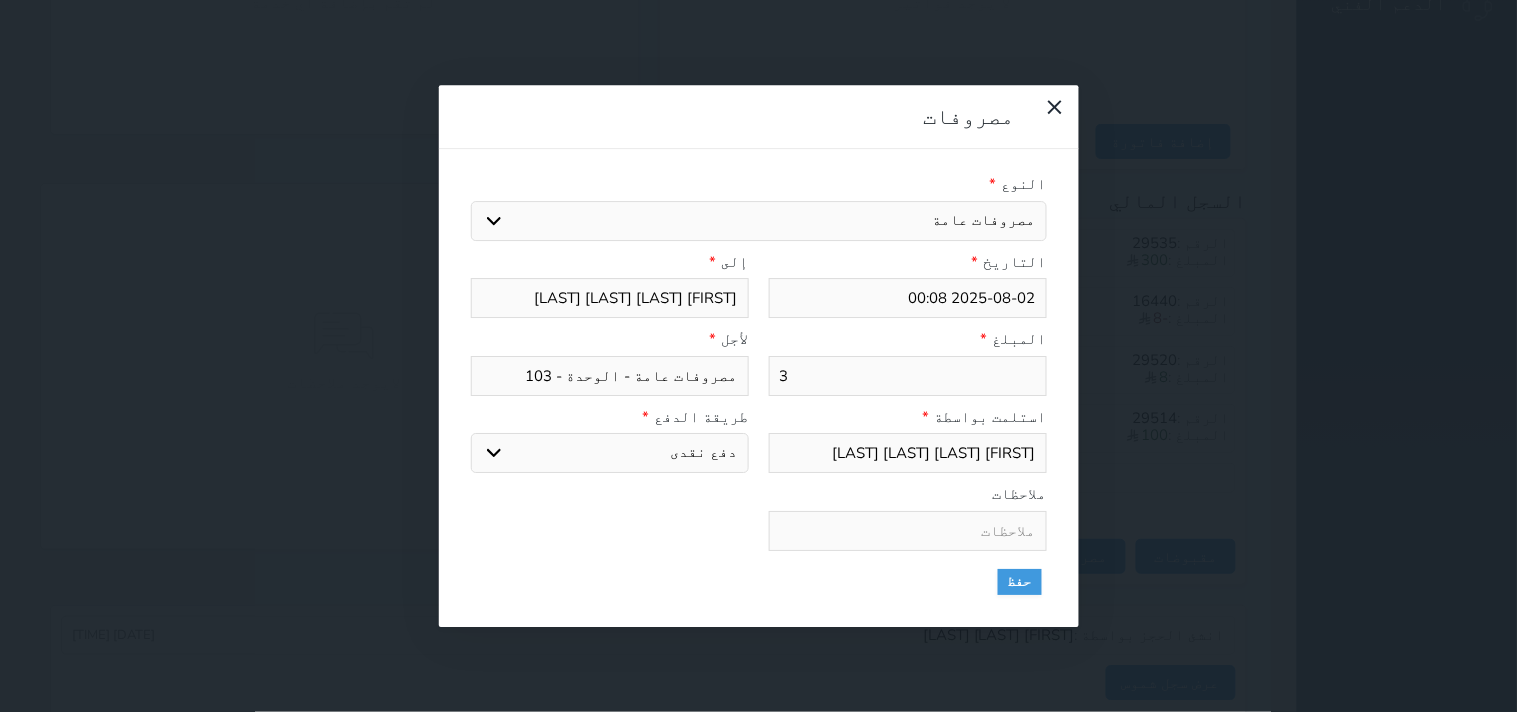 click on "اختر طريقة الدفع   دفع نقدى   تحويل بنكى   مدى   بطاقة ائتمان" at bounding box center [610, 453] 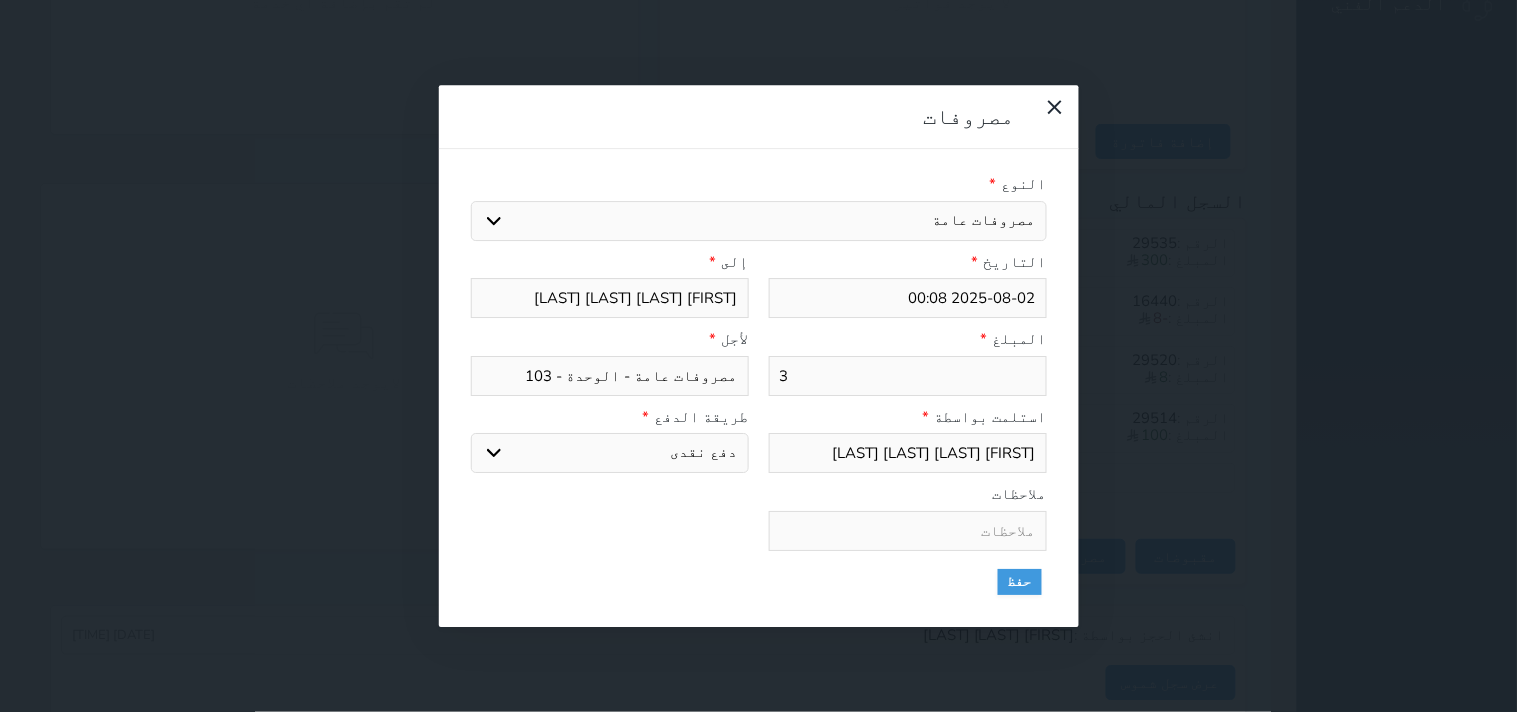 click on "مصروفات عامة - الوحدة - 103" at bounding box center [610, 376] 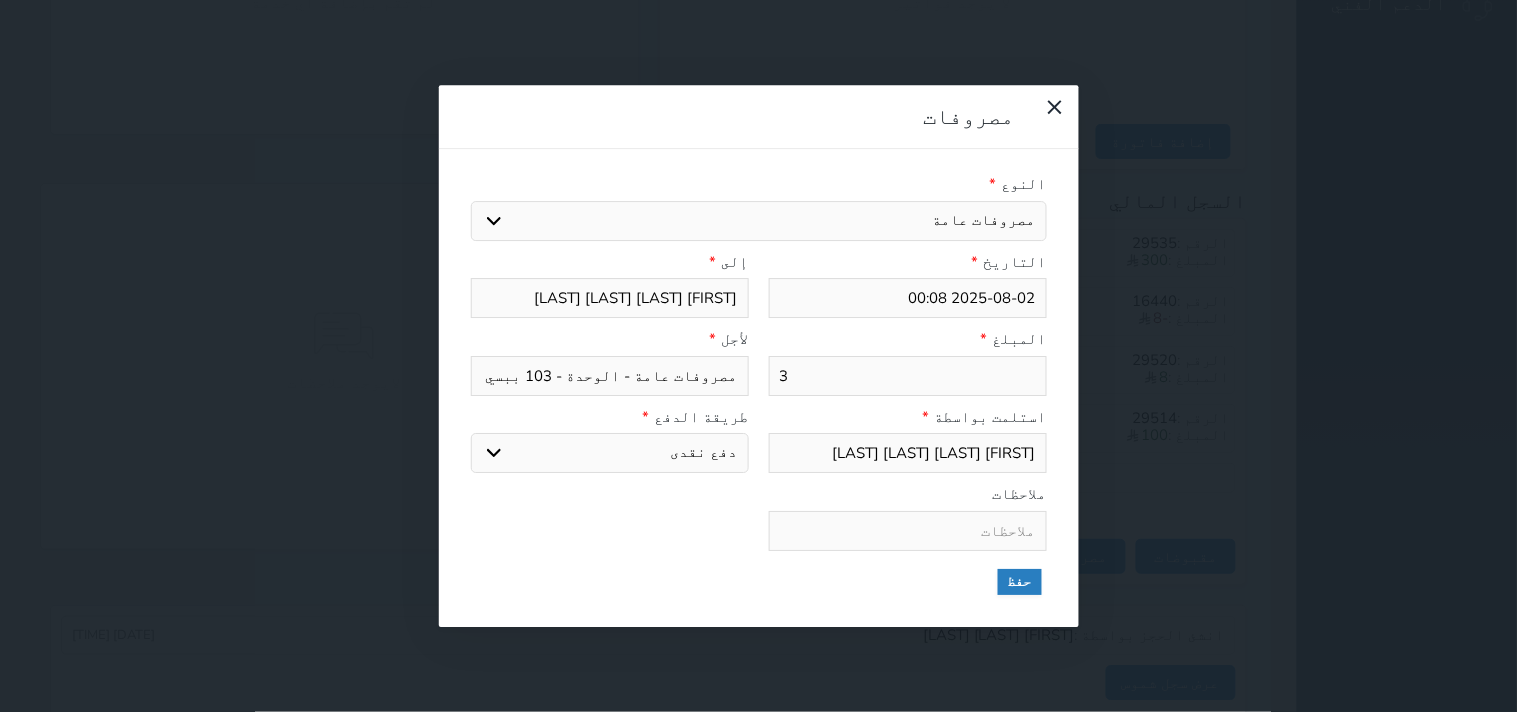 type on "مصروفات عامة - الوحدة - 103 ببسي" 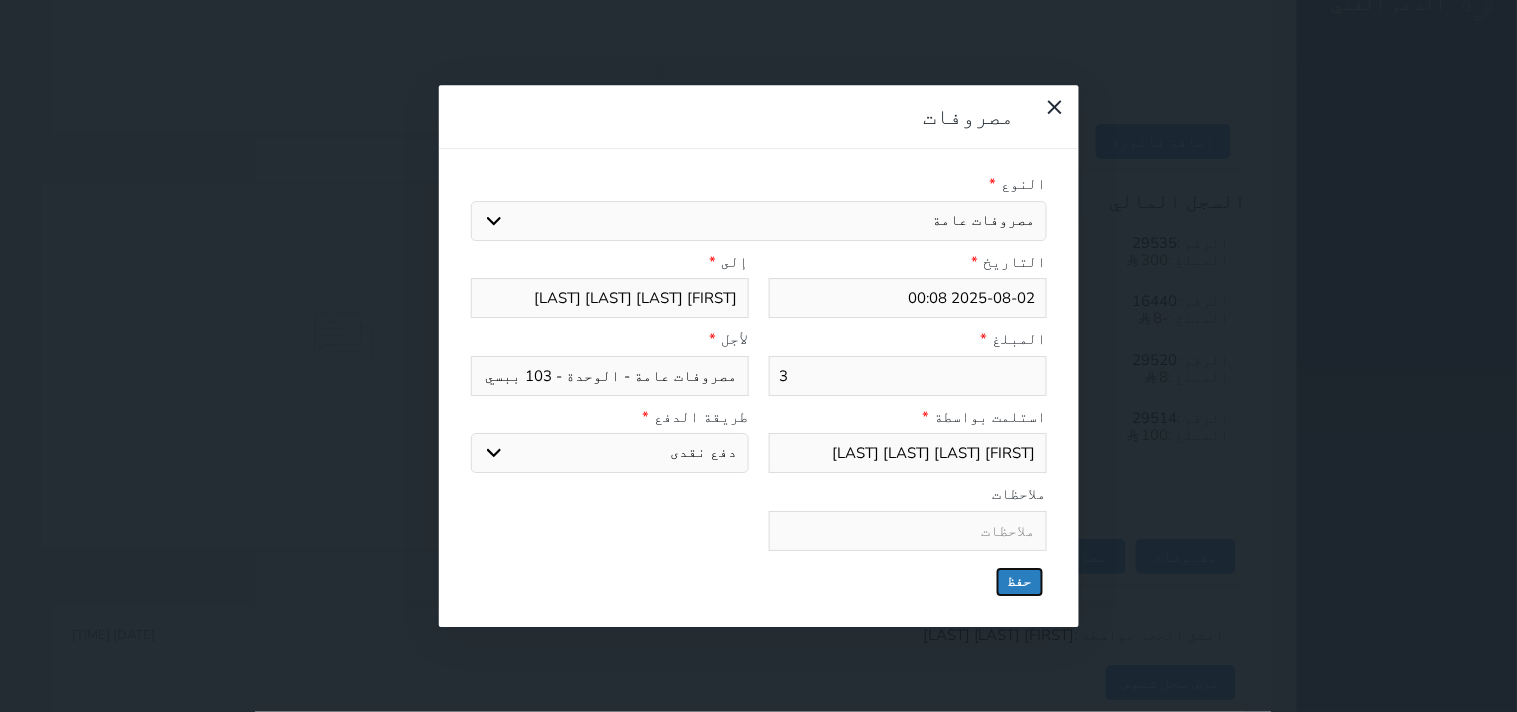click on "حفظ" at bounding box center (1020, 582) 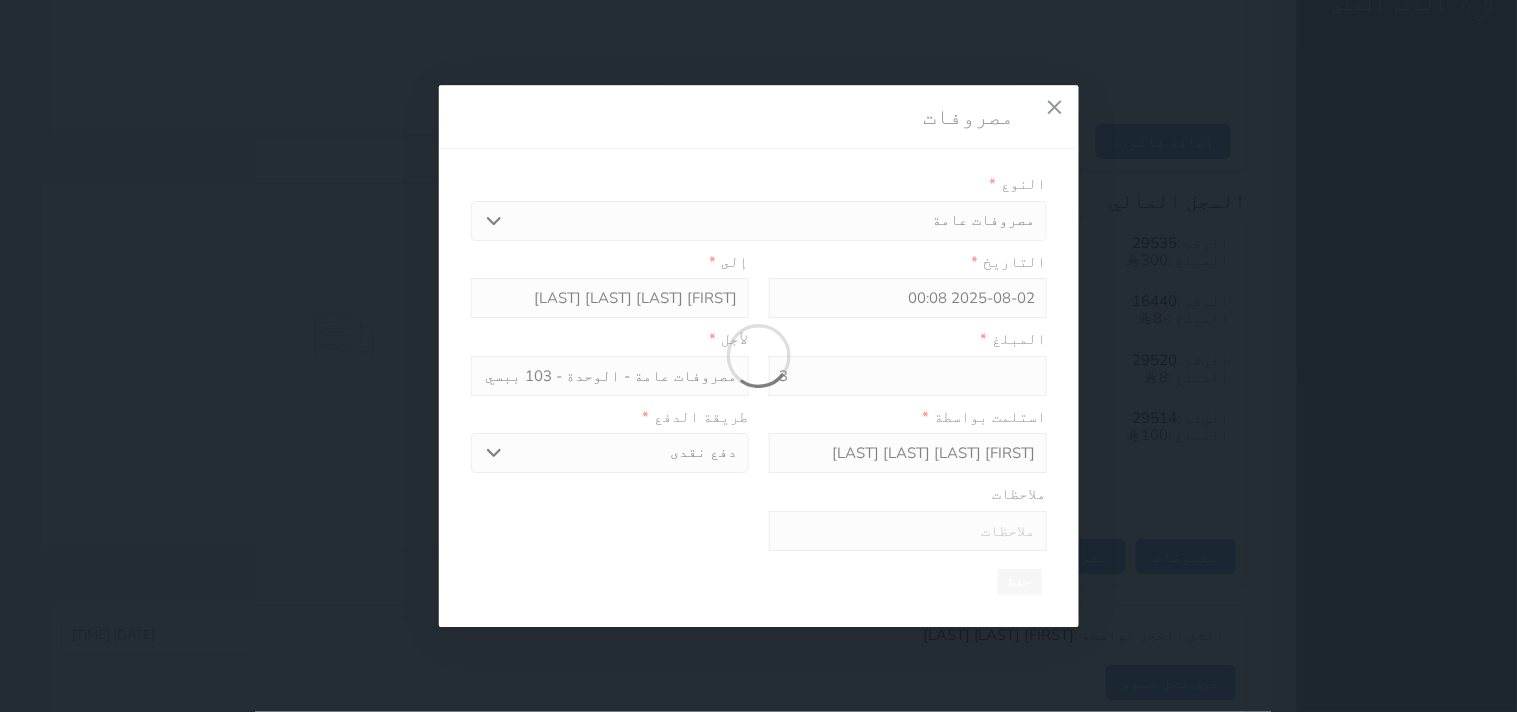 select 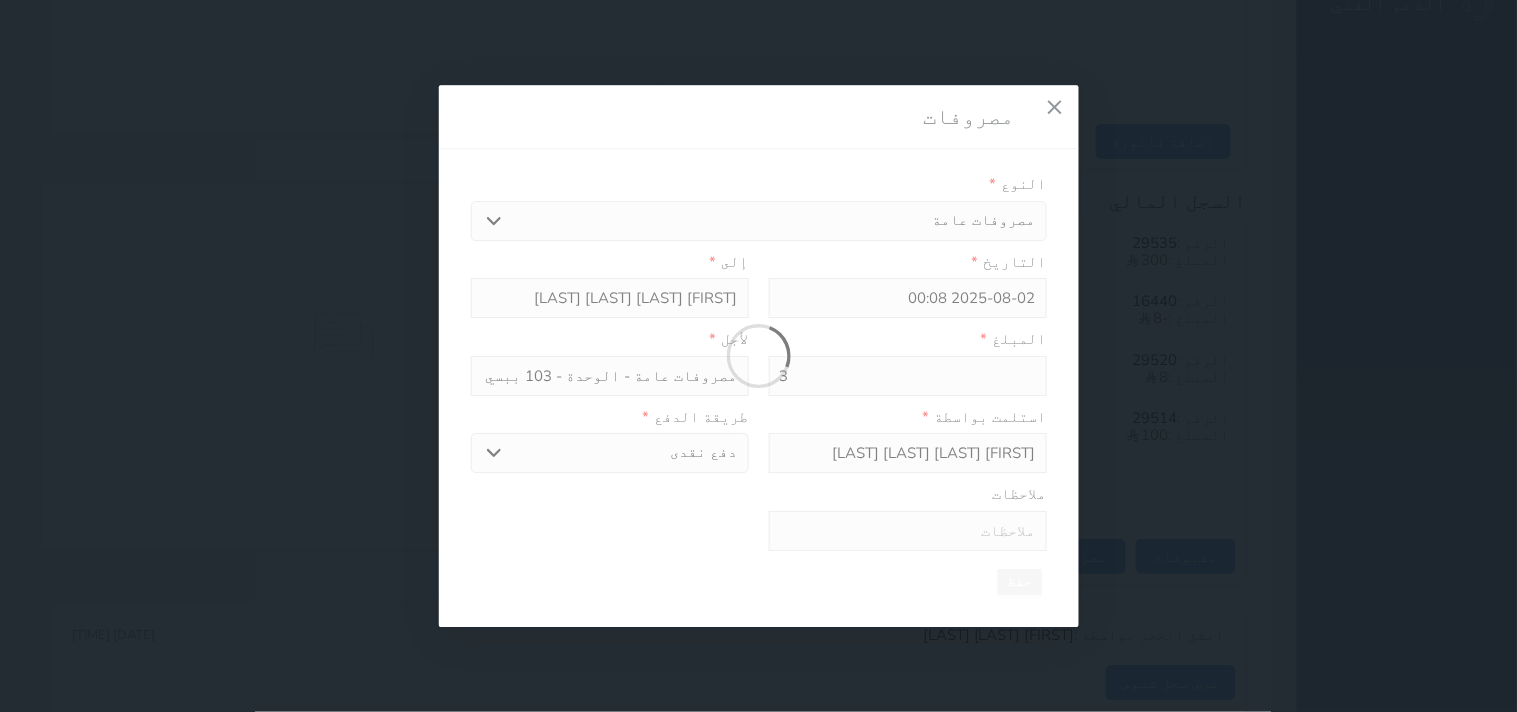 type 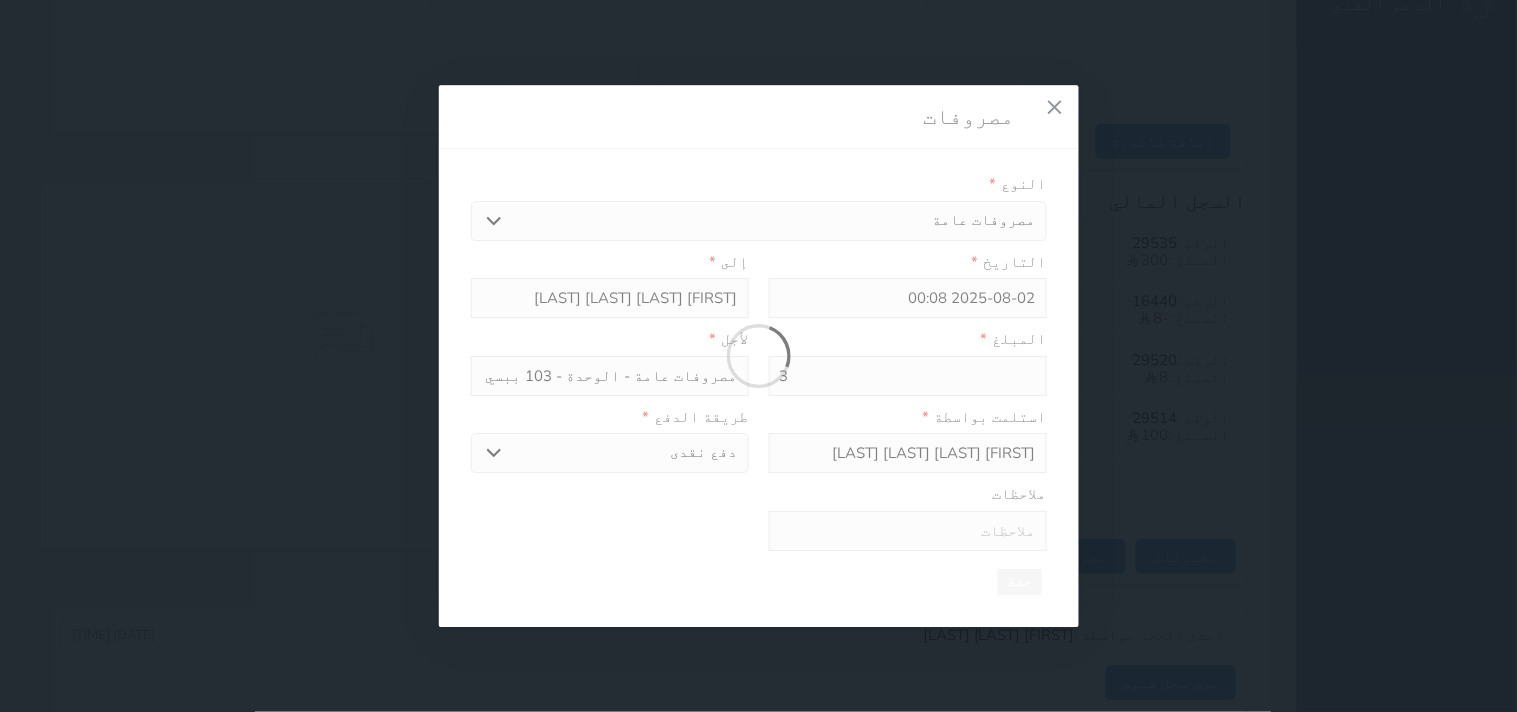 type on "0" 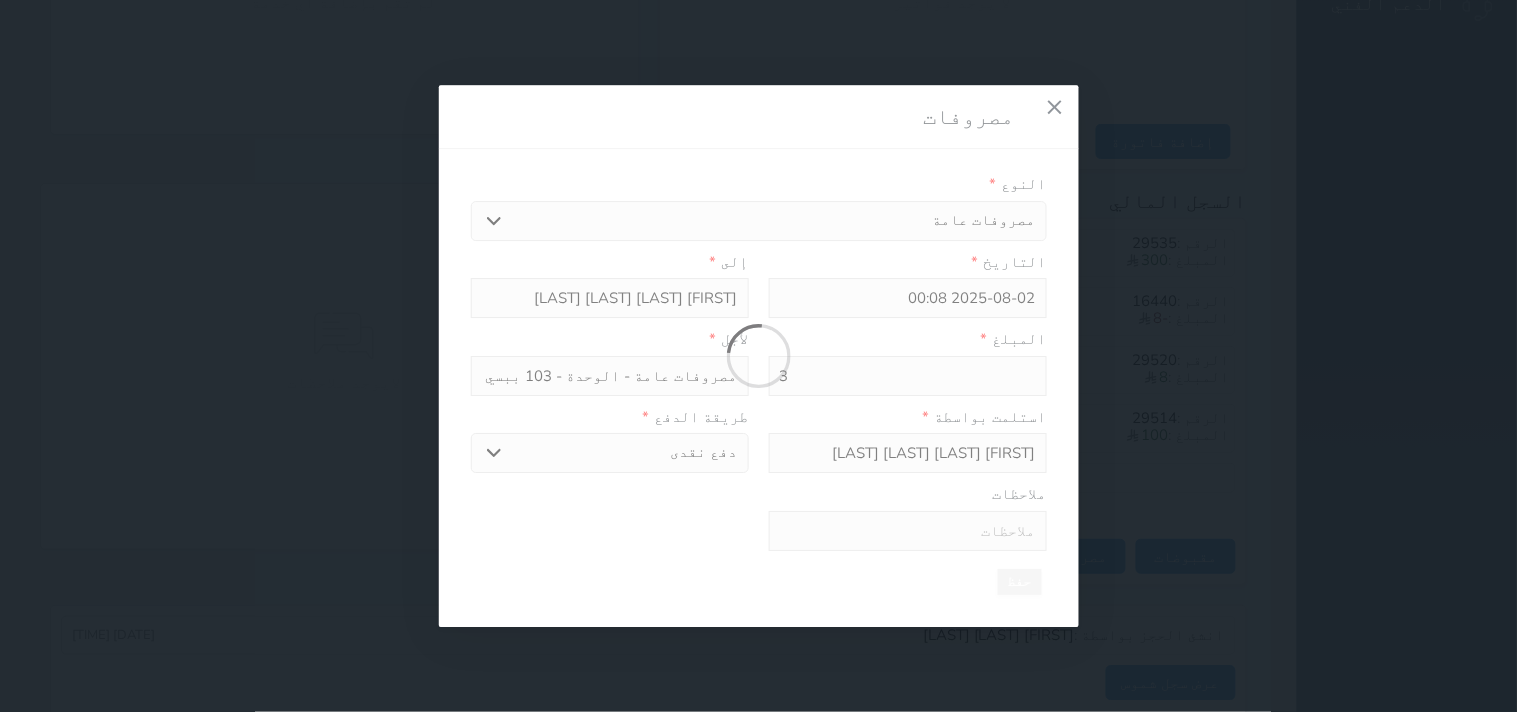 select 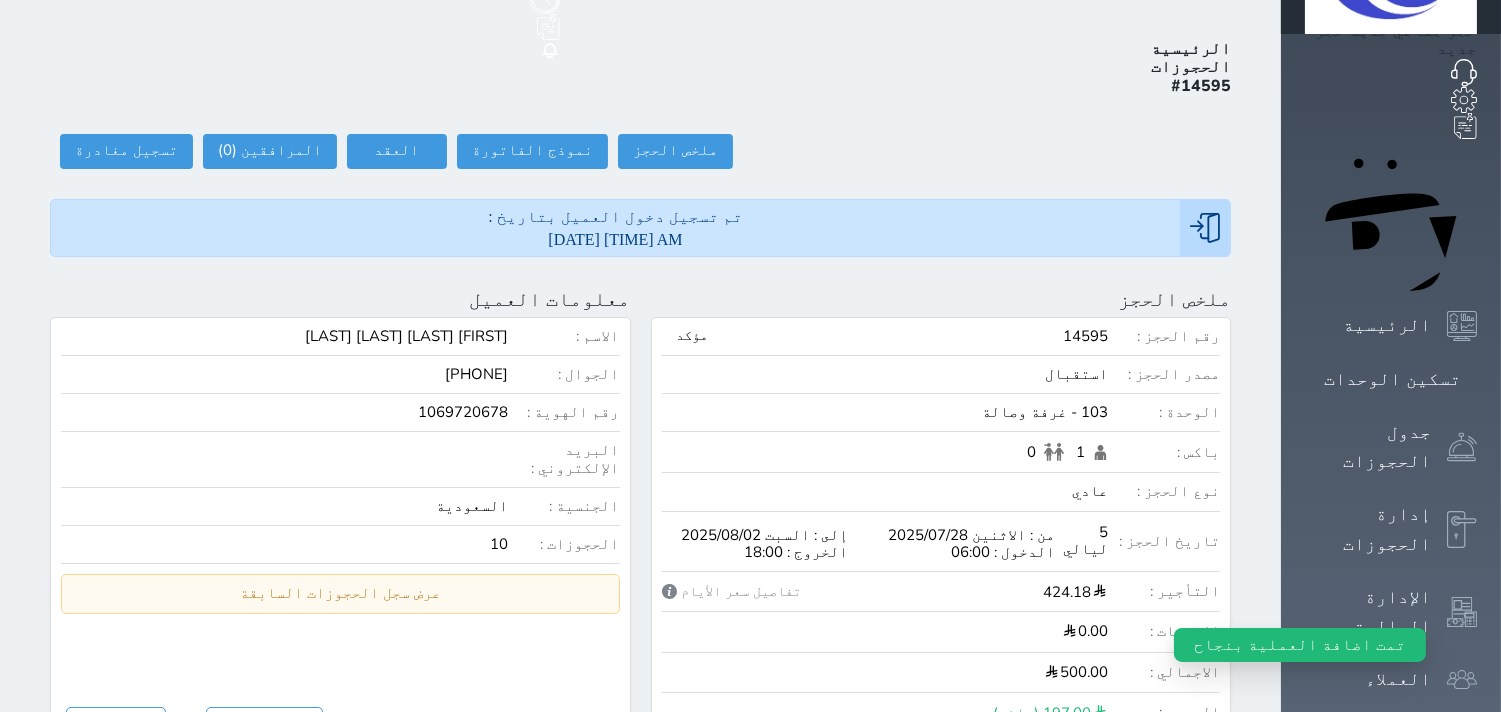 scroll, scrollTop: 0, scrollLeft: 0, axis: both 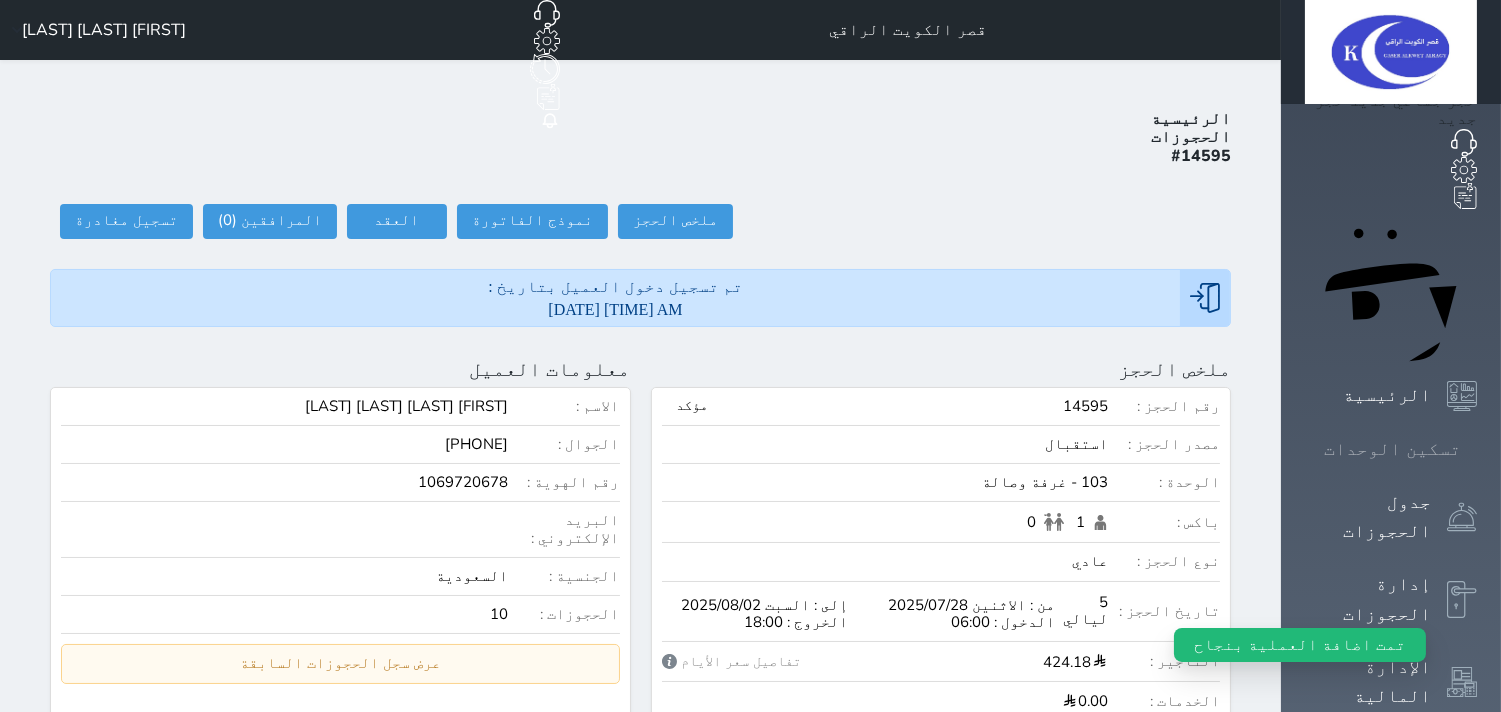 click on "تسكين الوحدات" at bounding box center (1391, 449) 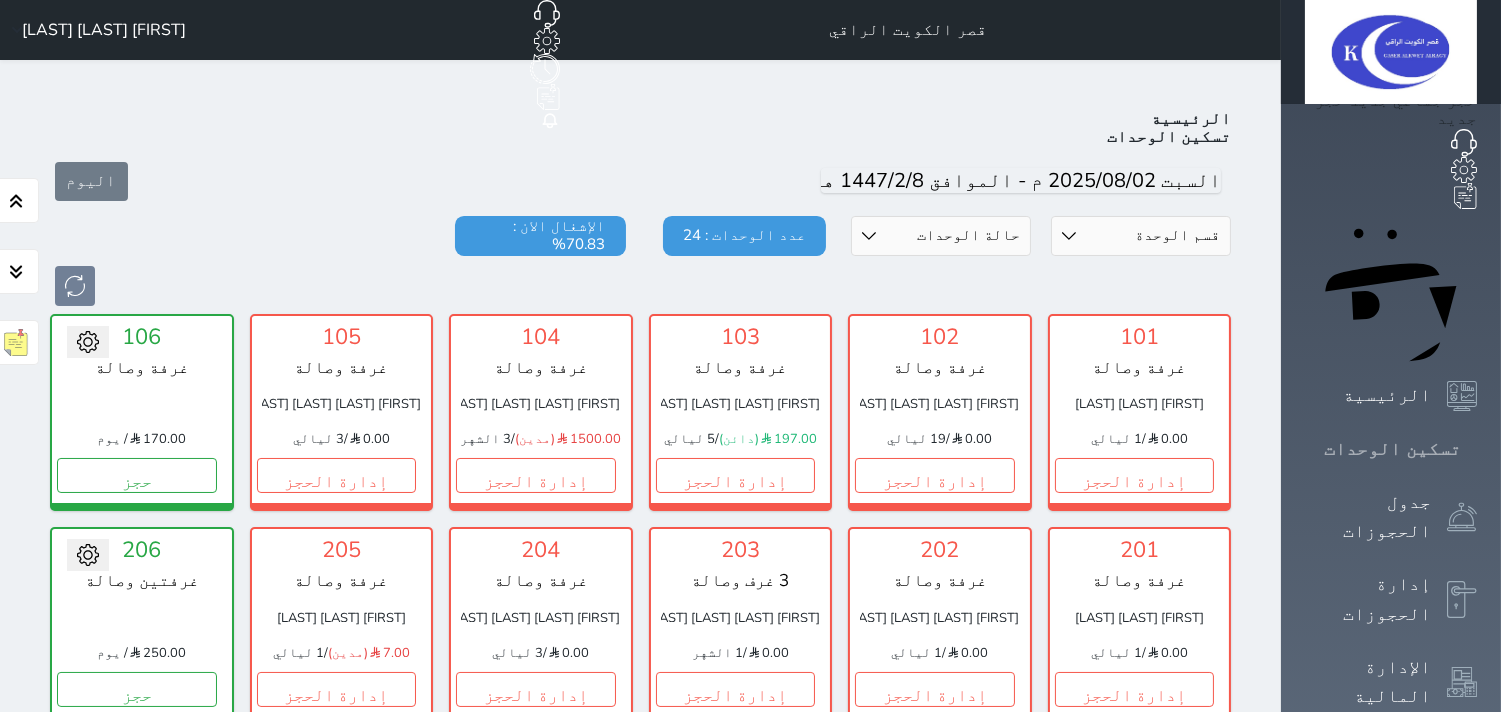 scroll, scrollTop: 77, scrollLeft: 0, axis: vertical 